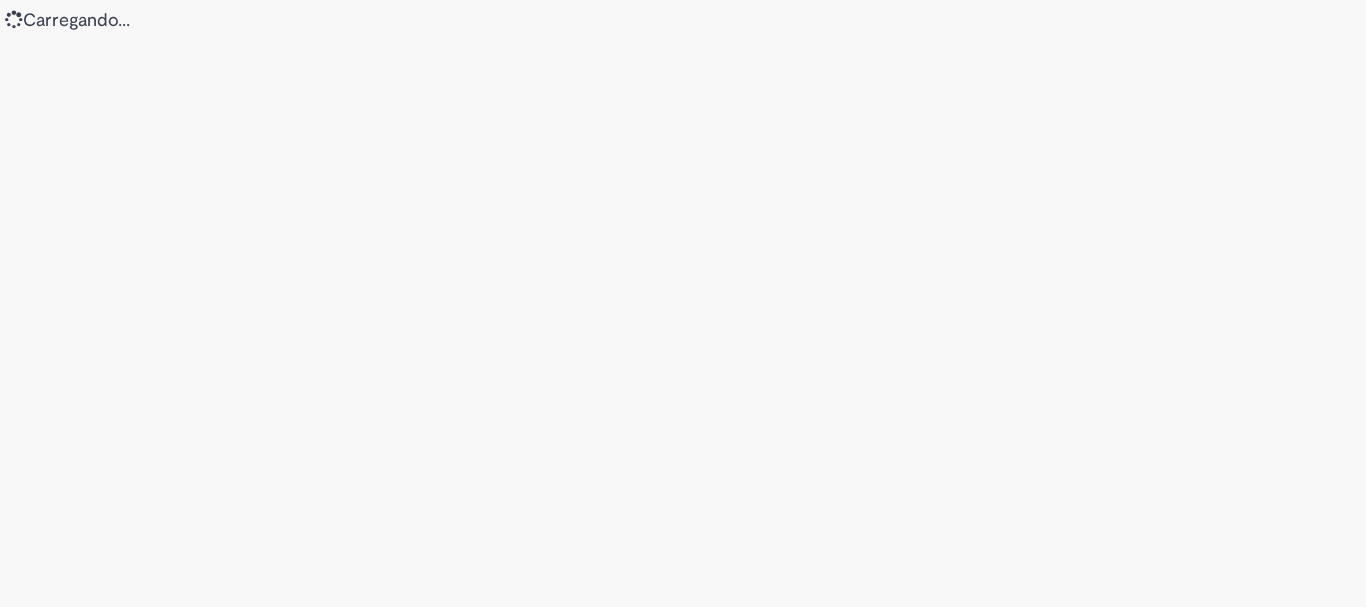 scroll, scrollTop: 0, scrollLeft: 0, axis: both 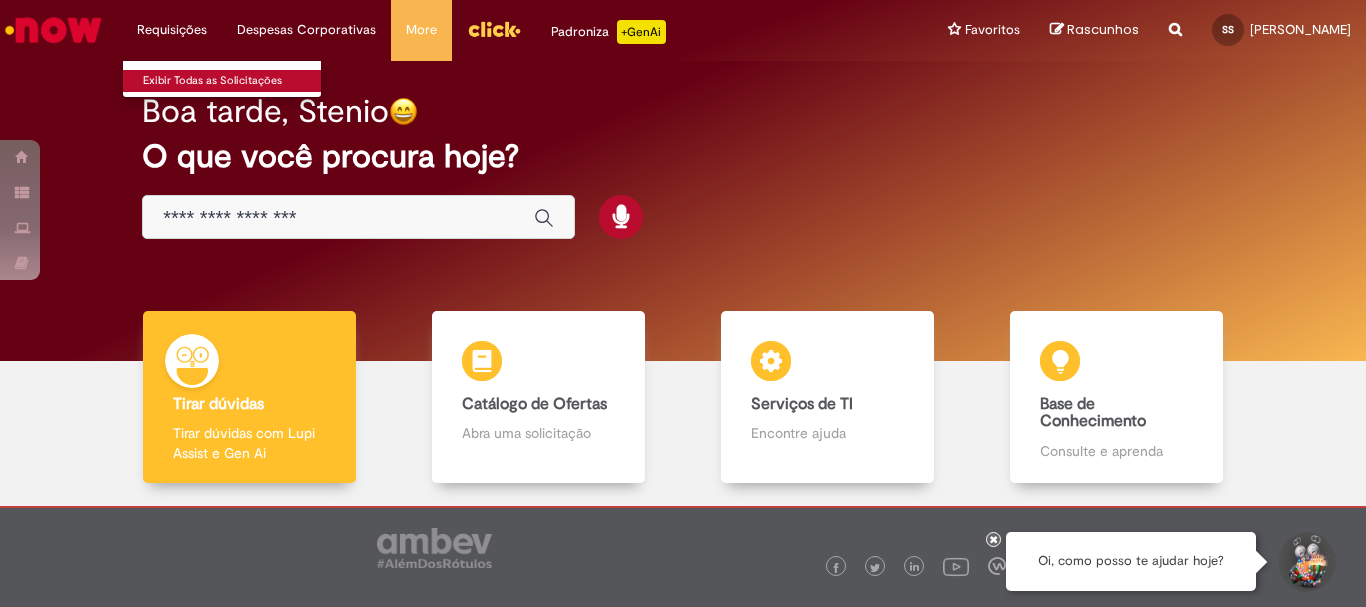 click on "Exibir Todas as Solicitações" at bounding box center (233, 81) 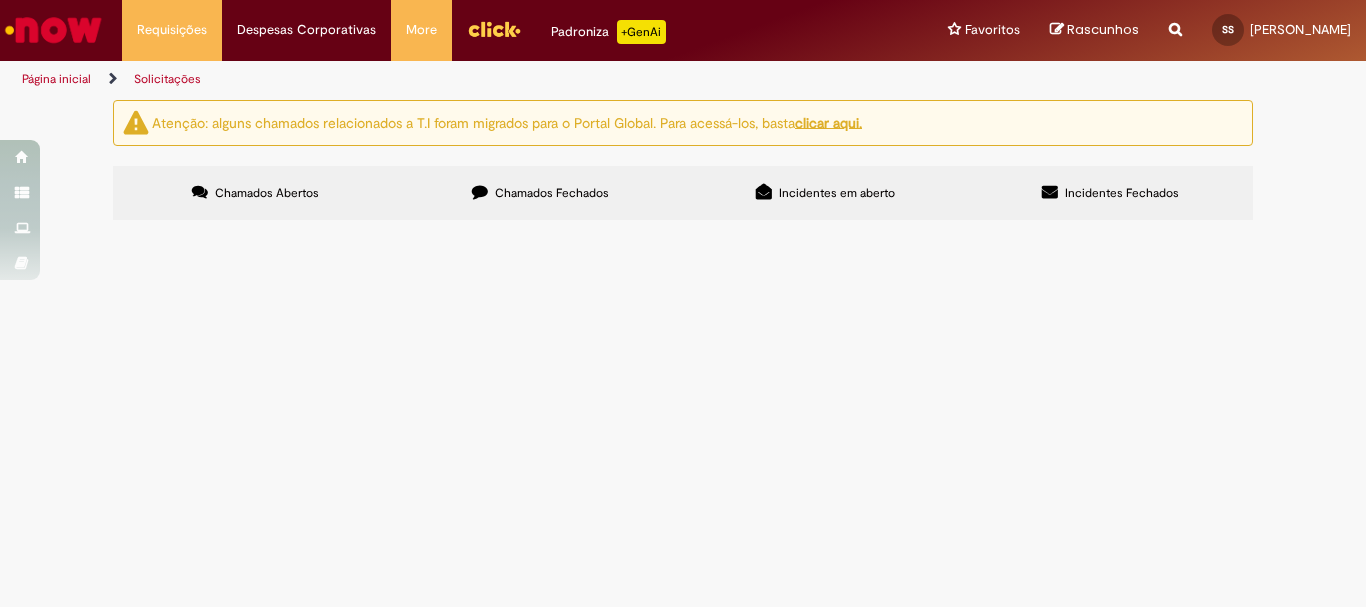 click on "Chamados Fechados" at bounding box center [540, 193] 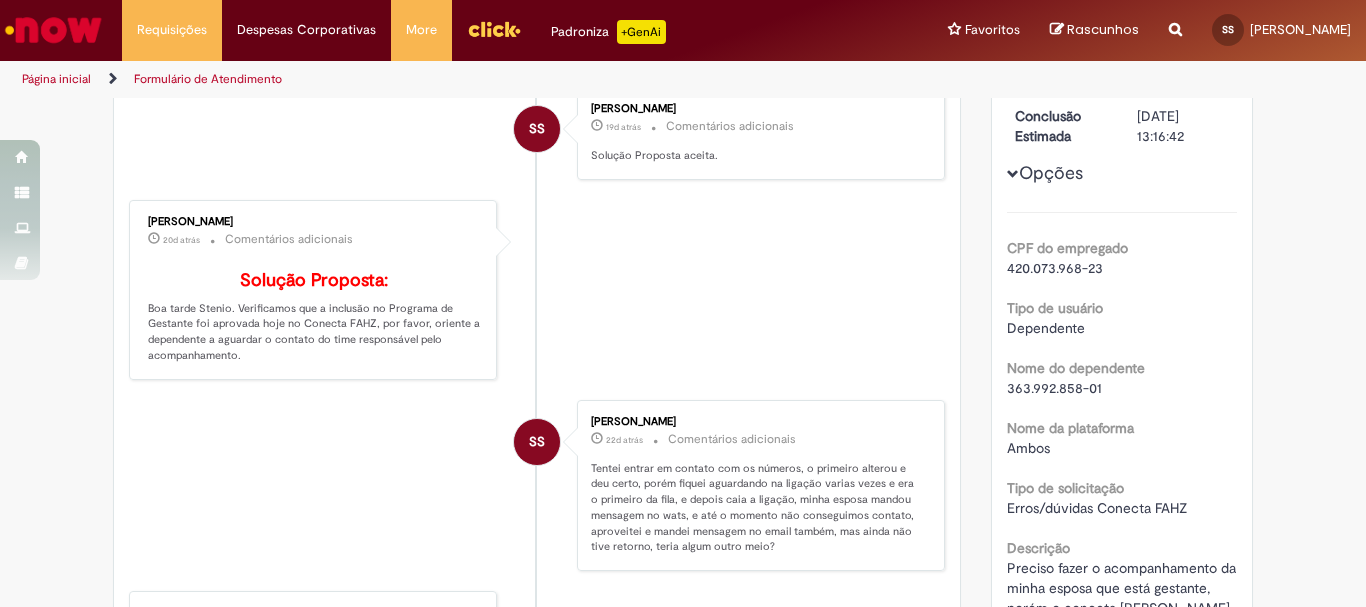 click on "Verificar Código de Barras
Suporte Técnico Cadastro - Conecta FAHZ
Enviar
SS
Stenio Pereira Da Silva
19d atrás 19 dias atrás     Comentários adicionais
Pesquisa de Satisfação respondida!
SS
Stenio Pereira Da Silva
19d atrás 19 dias atrás     Comentários adicionais
Solução Proposta aceita." at bounding box center (683, 472) 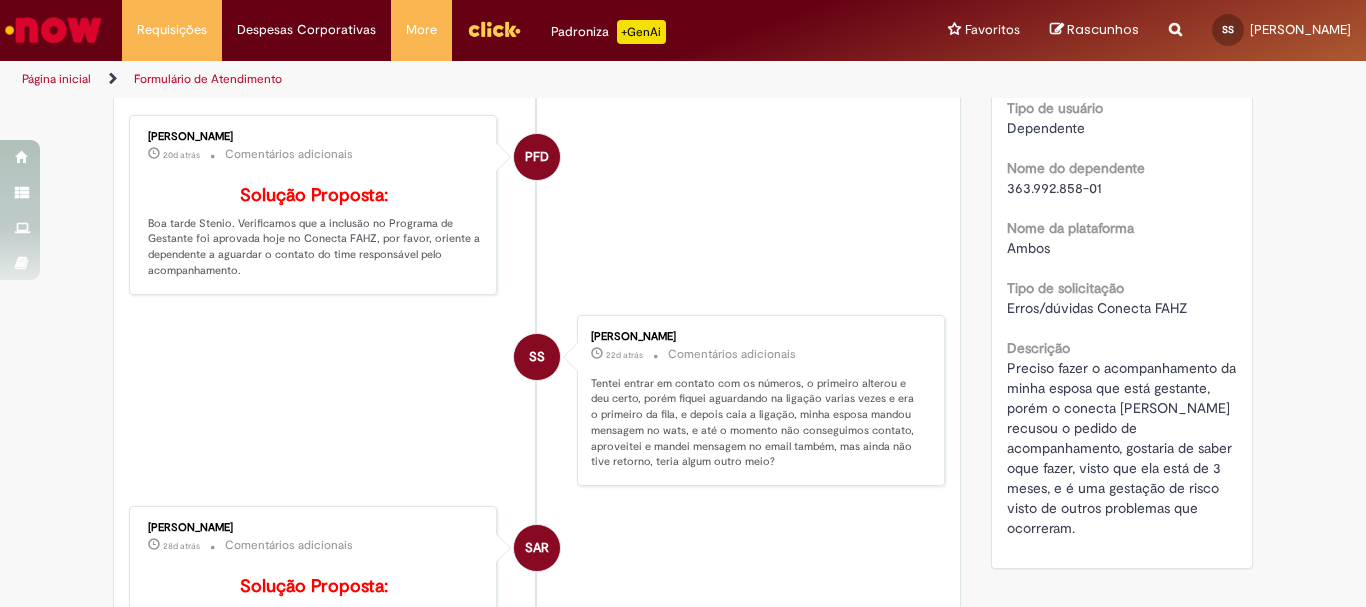 scroll, scrollTop: 0, scrollLeft: 0, axis: both 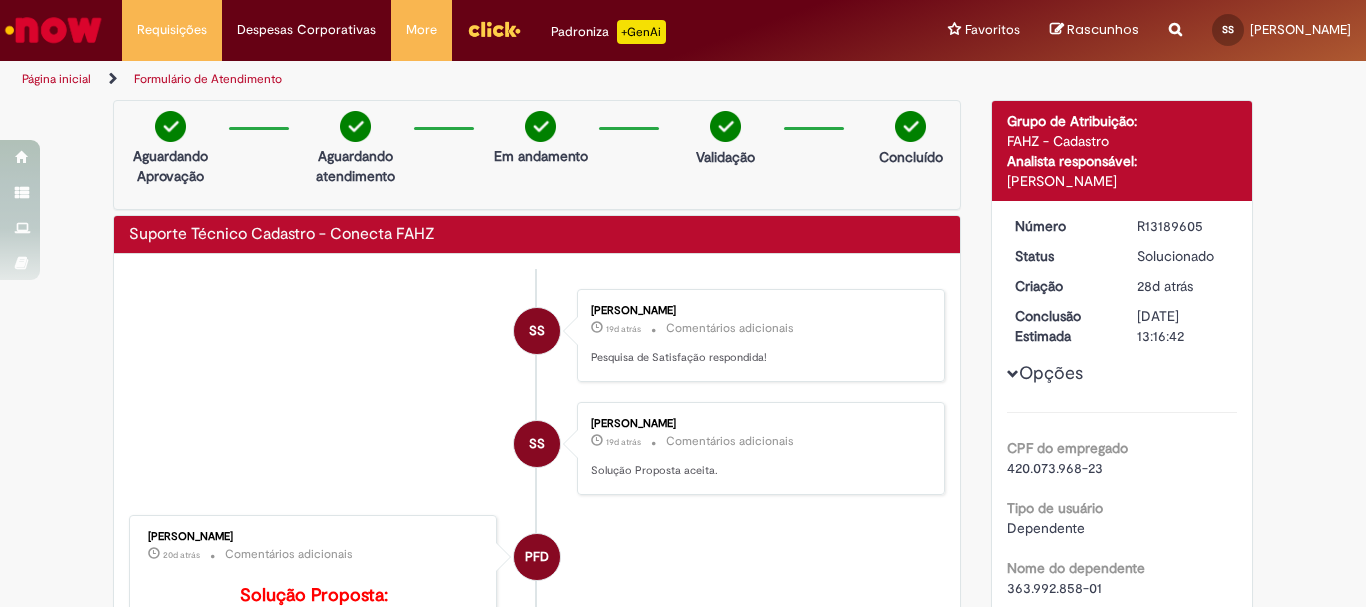 click on "Suporte Técnico Cadastro - Conecta FAHZ" at bounding box center [282, 235] 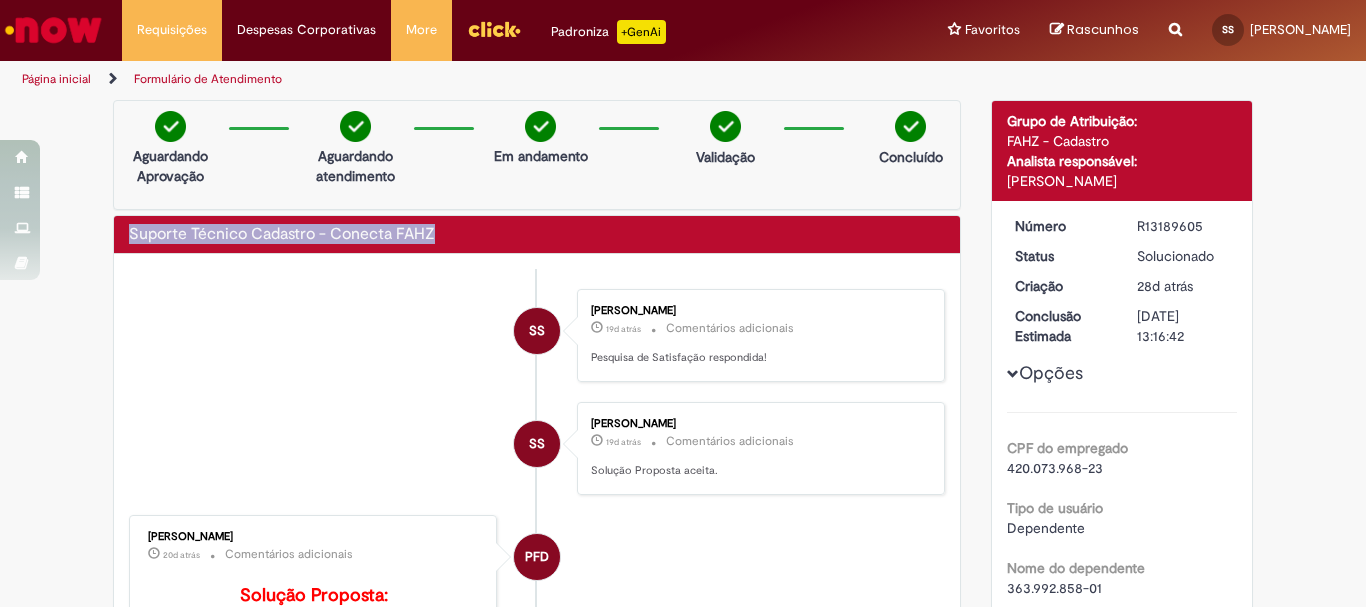 drag, startPoint x: 432, startPoint y: 229, endPoint x: 109, endPoint y: 230, distance: 323.00156 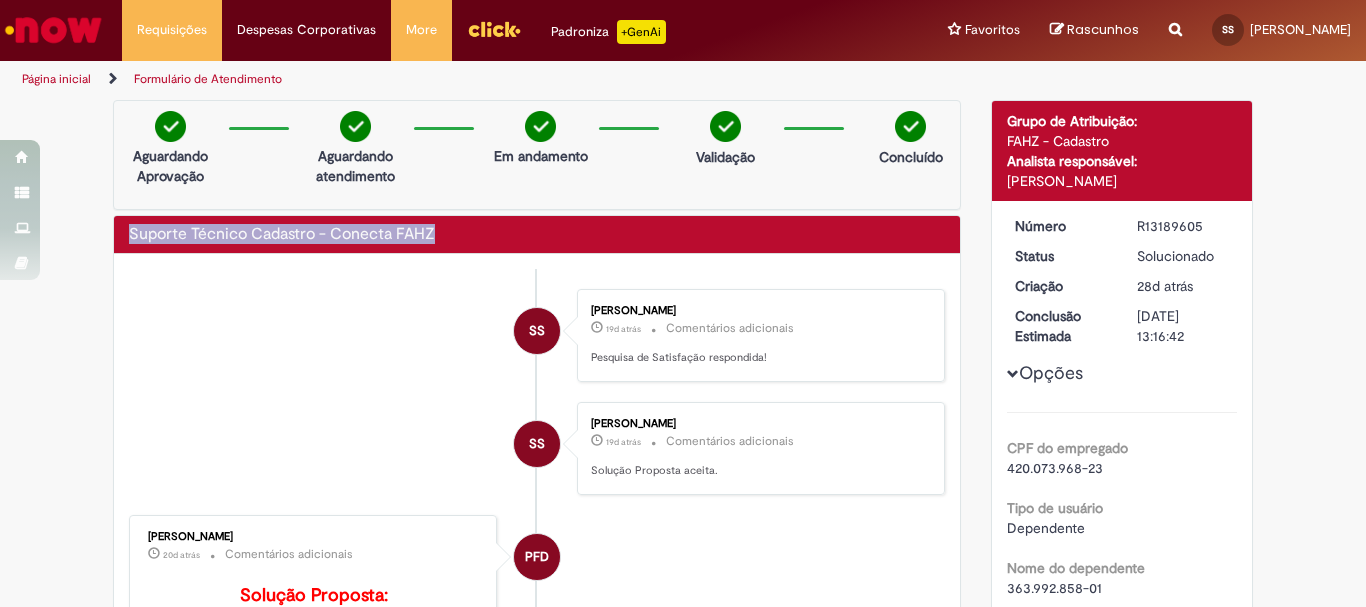 copy on "Suporte Técnico Cadastro - Conecta FAHZ" 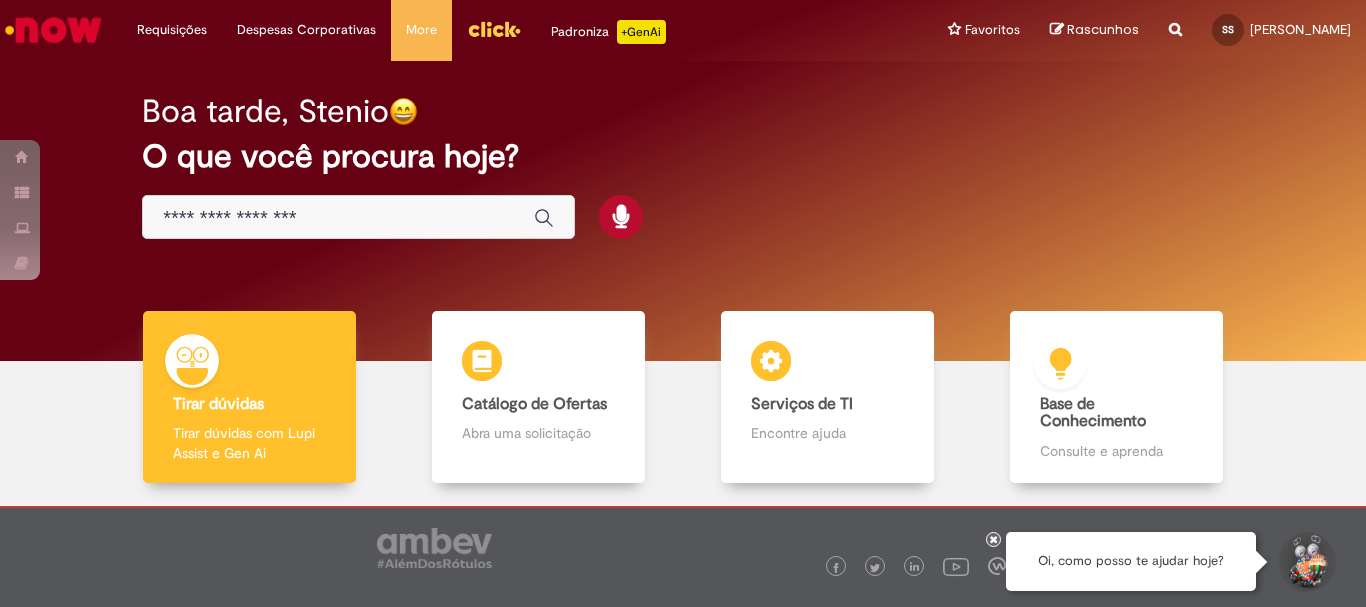 scroll, scrollTop: 0, scrollLeft: 0, axis: both 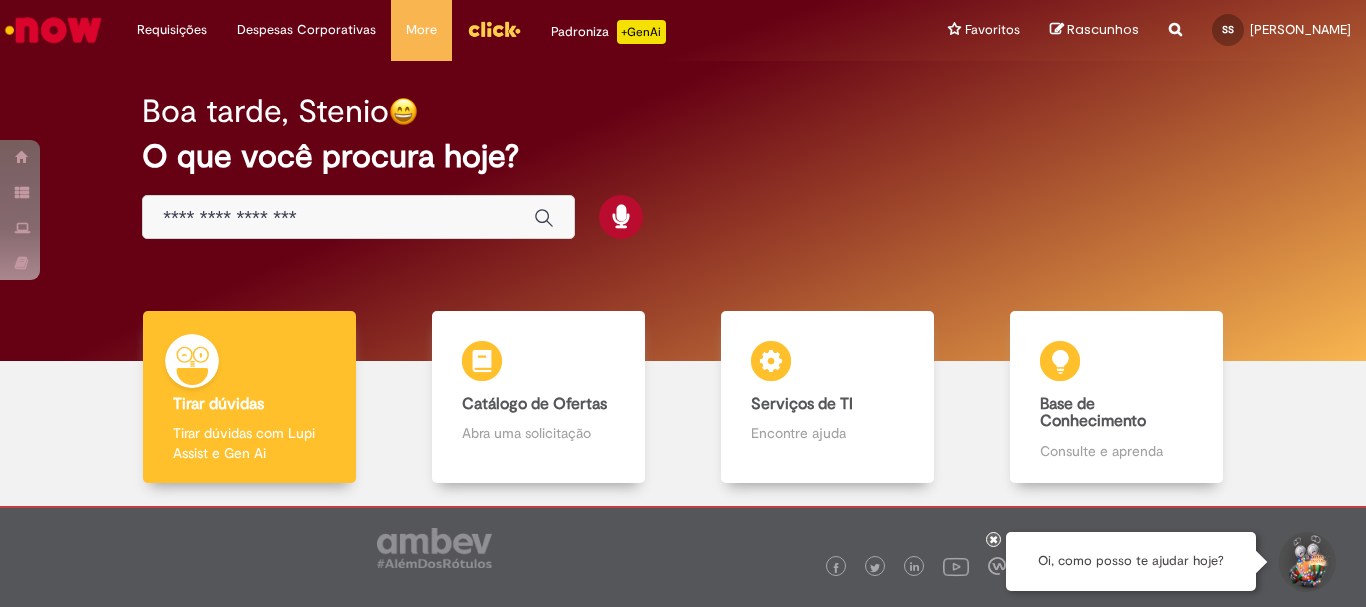 click at bounding box center (338, 218) 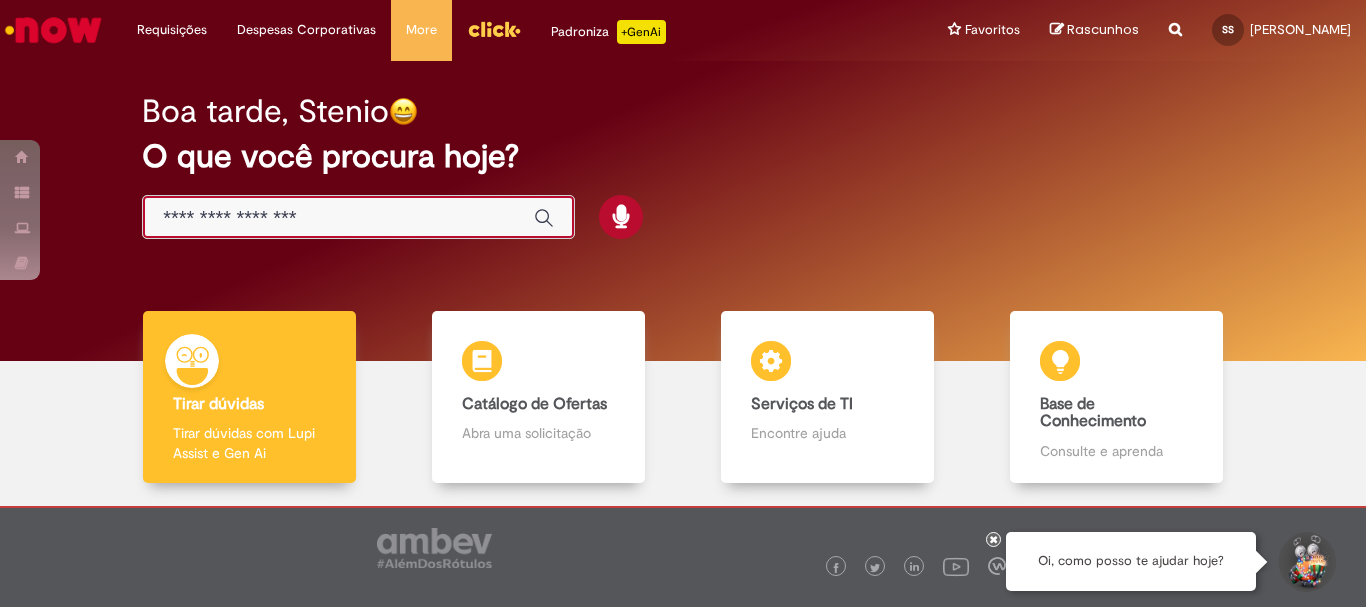 paste on "**********" 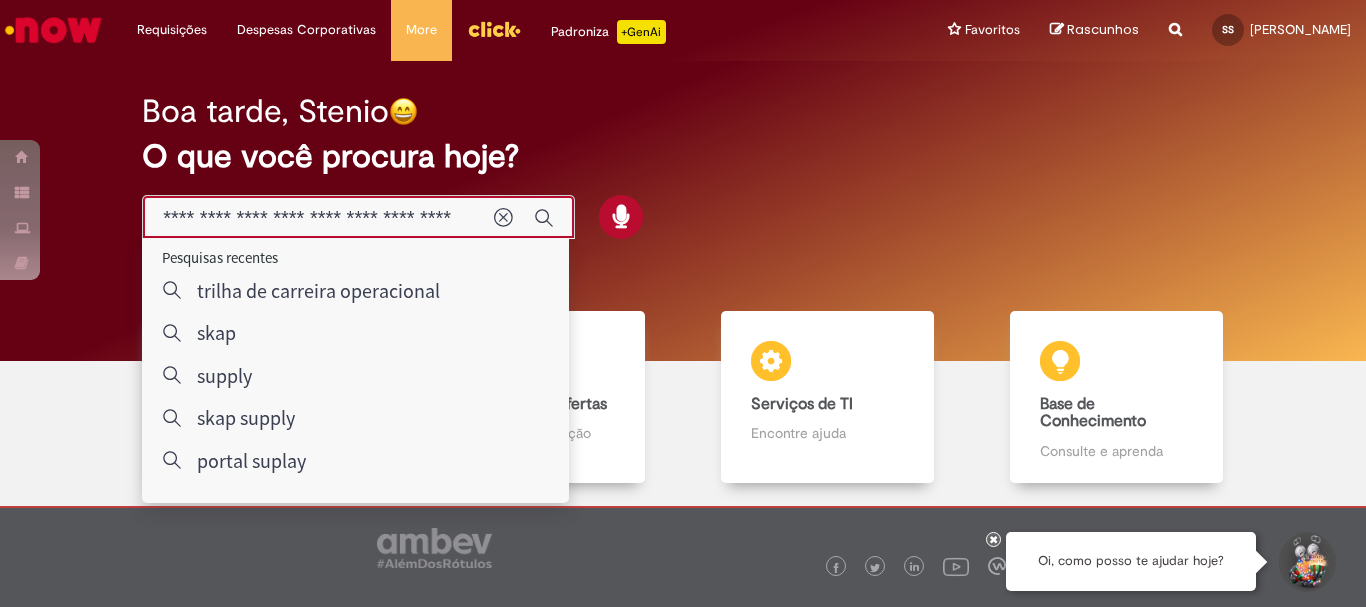 scroll, scrollTop: 0, scrollLeft: 35, axis: horizontal 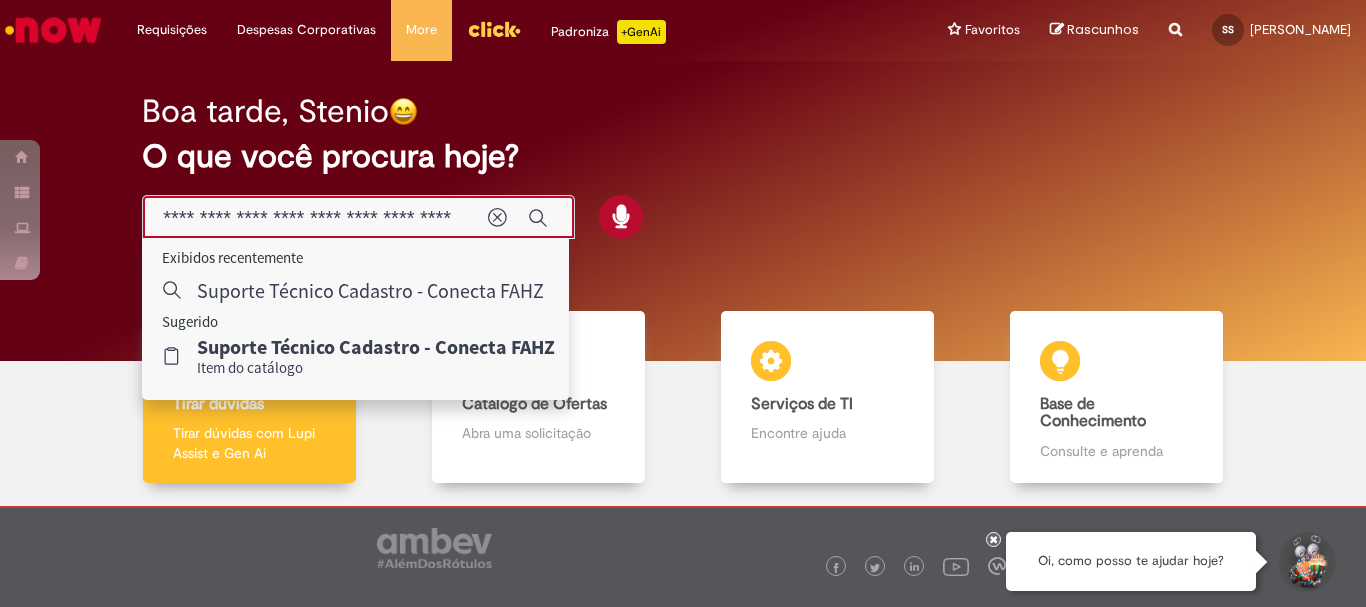 type on "**********" 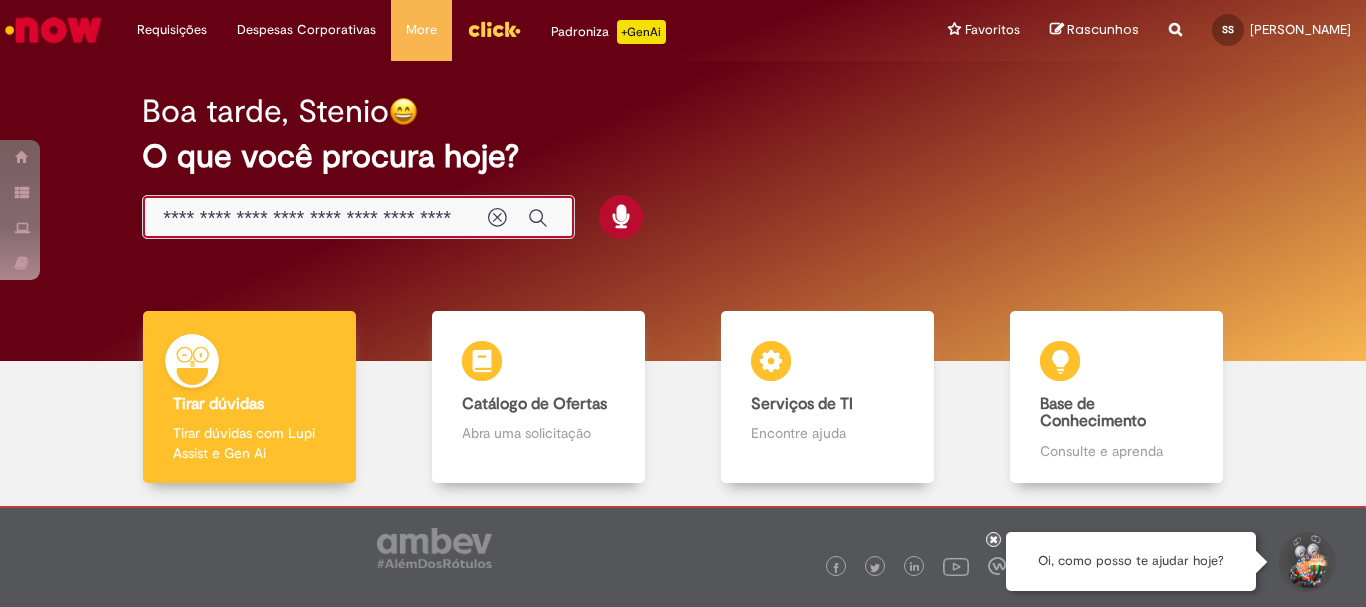 scroll, scrollTop: 0, scrollLeft: 0, axis: both 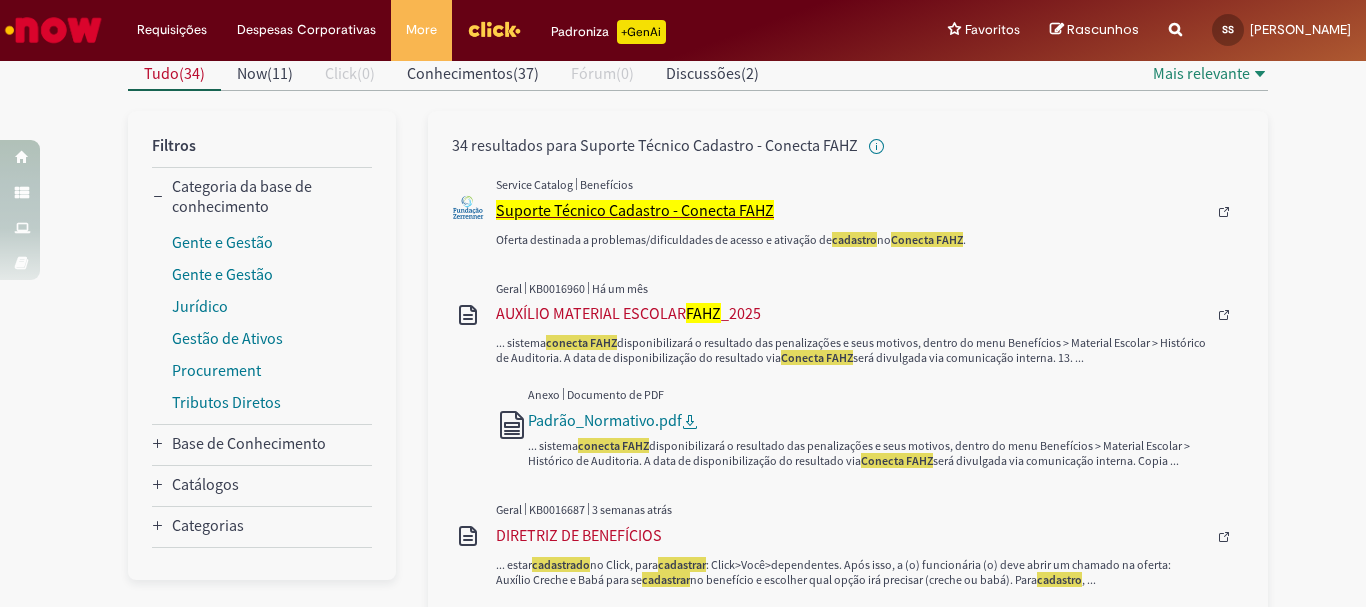 click on "Suporte Técnico Cadastro - Conecta FAHZ" at bounding box center [635, 210] 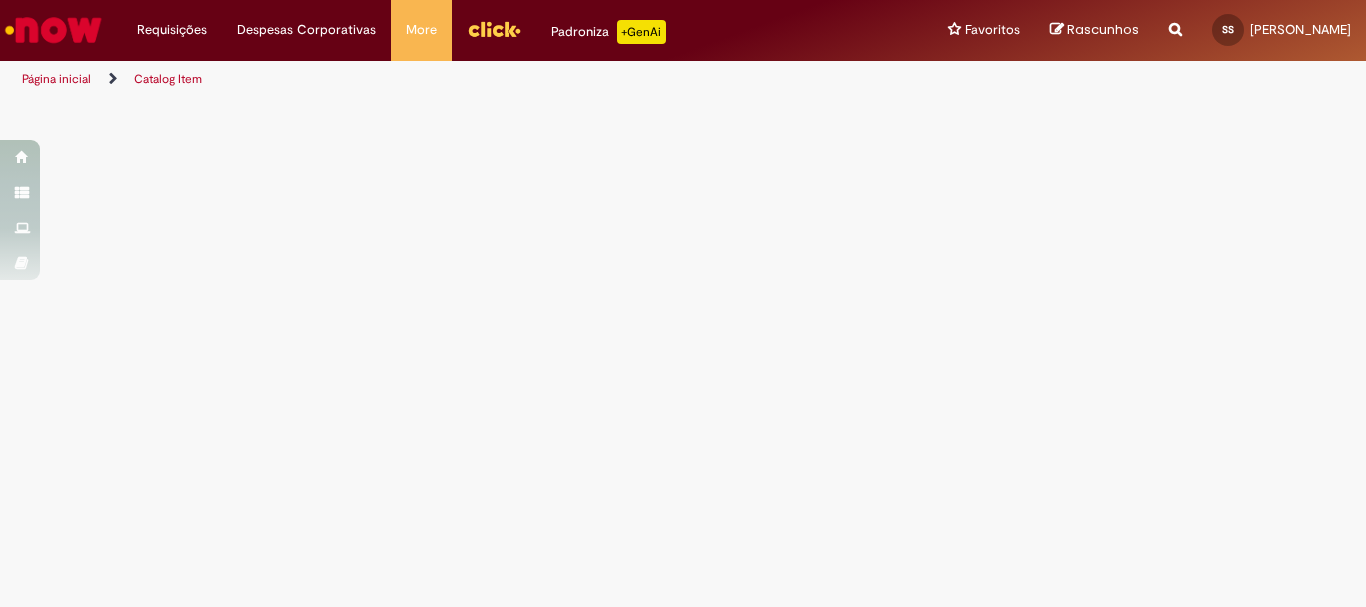 scroll, scrollTop: 0, scrollLeft: 0, axis: both 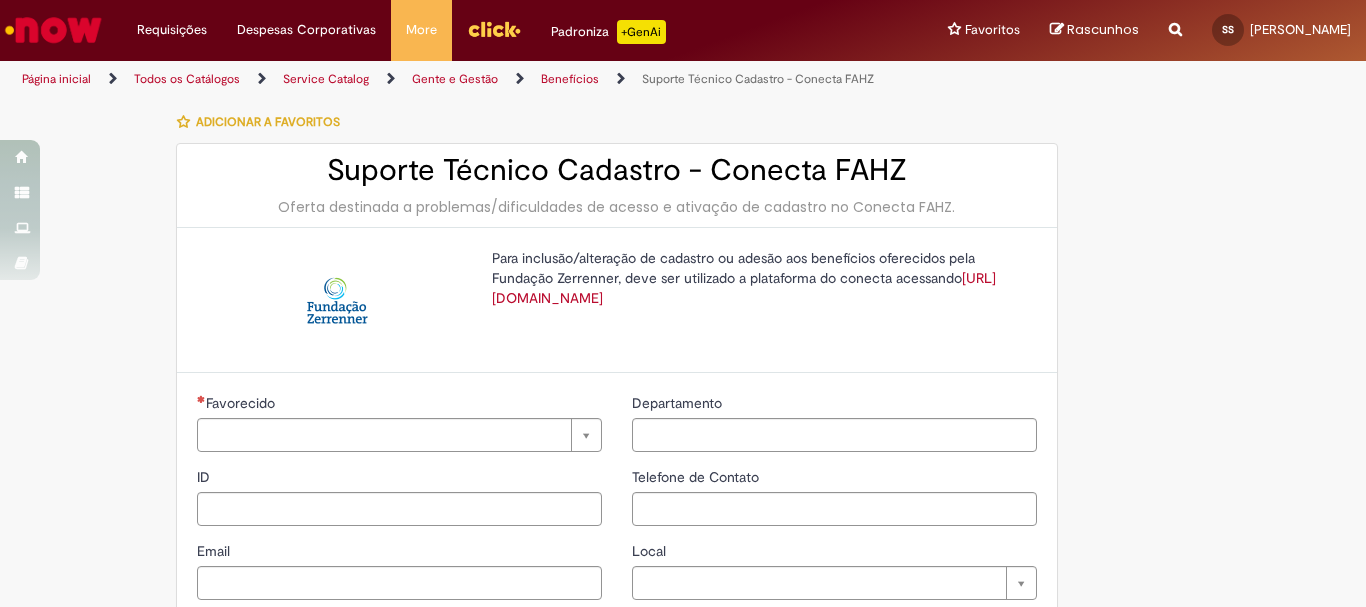 type on "********" 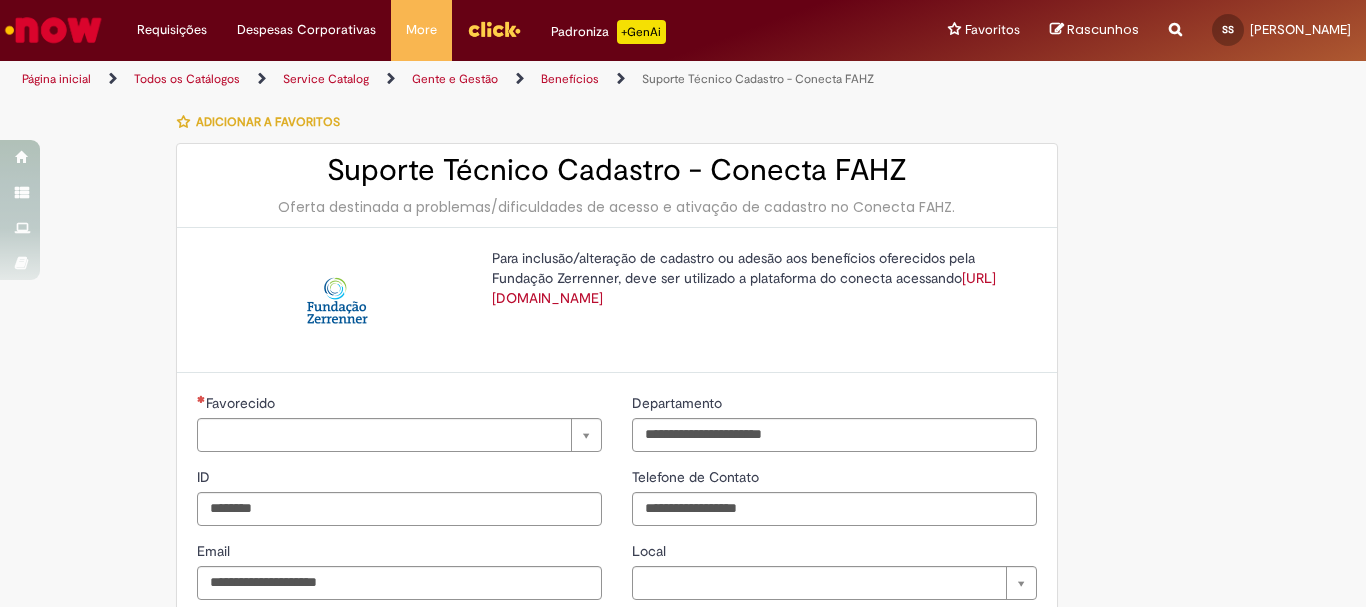 type on "**********" 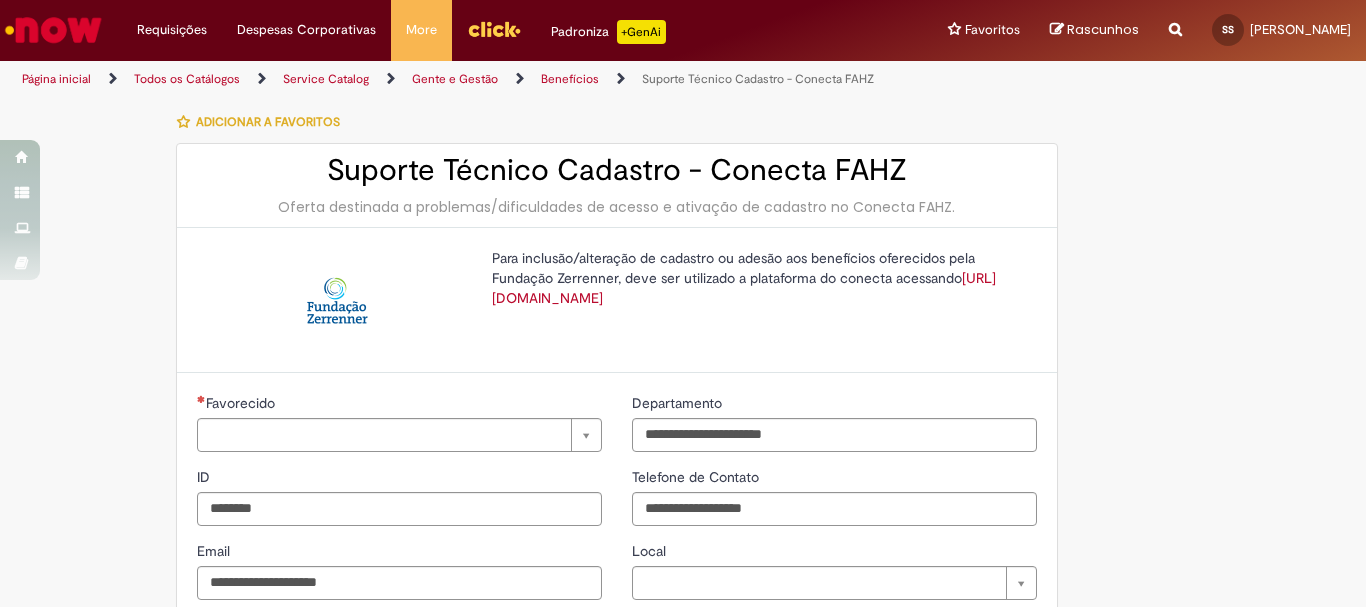 type on "**********" 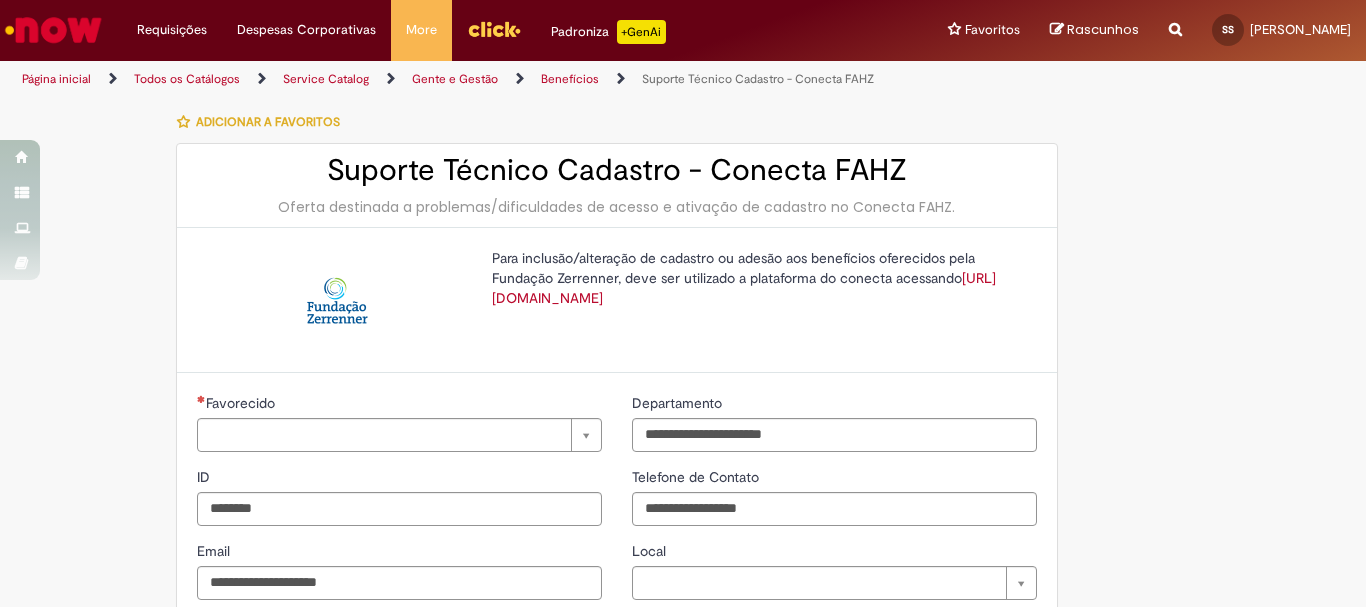 type on "**********" 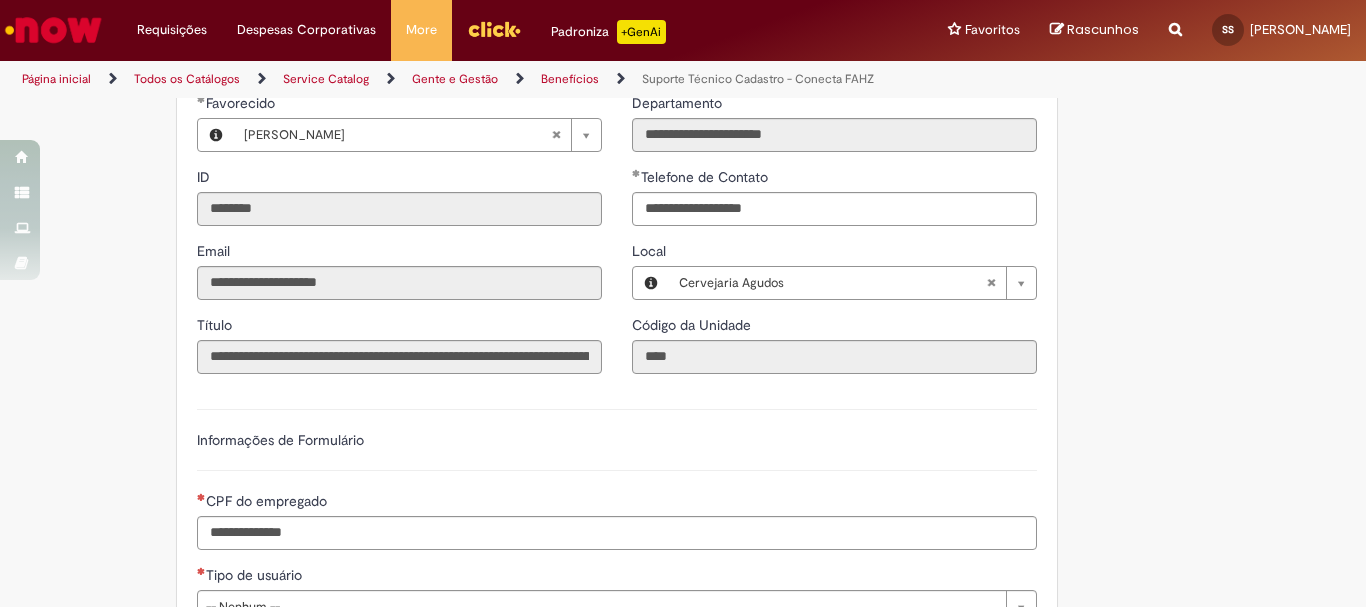scroll, scrollTop: 600, scrollLeft: 0, axis: vertical 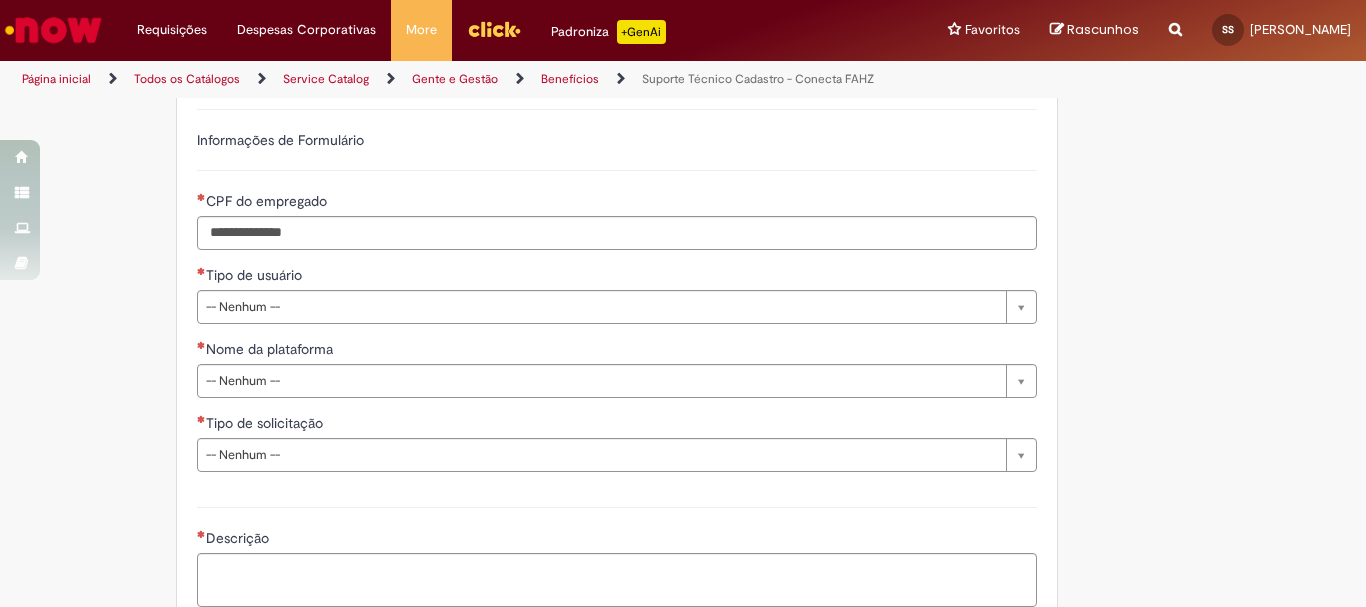 click on "**********" at bounding box center (617, 288) 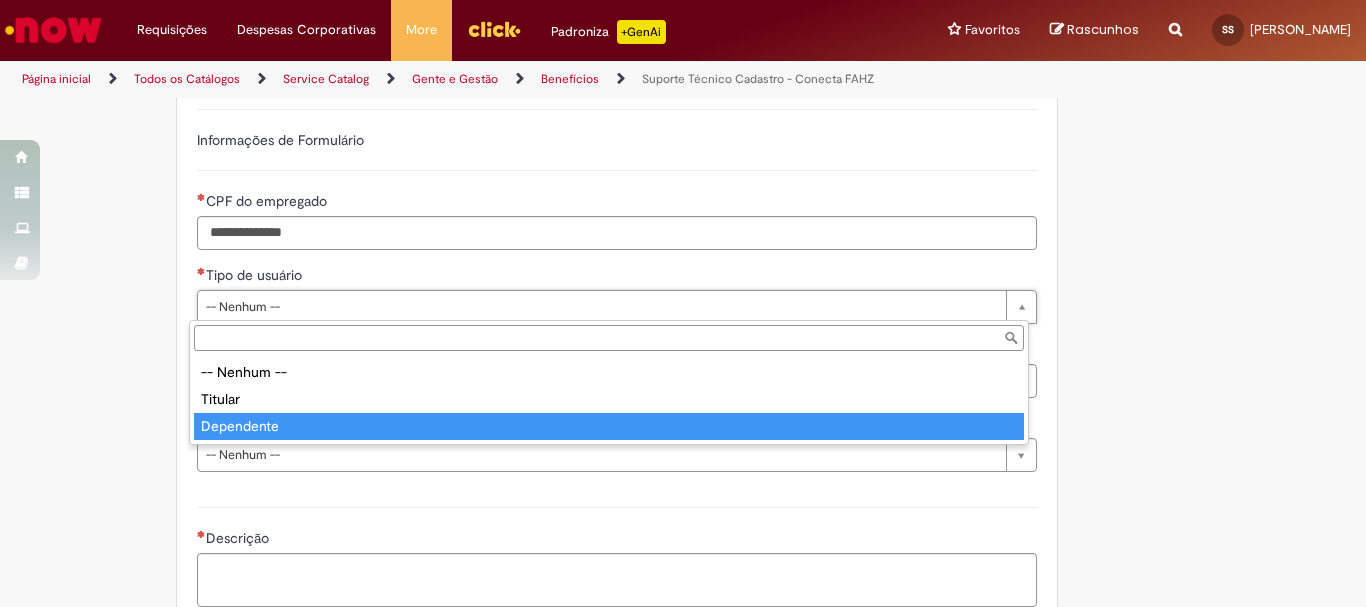 type on "**********" 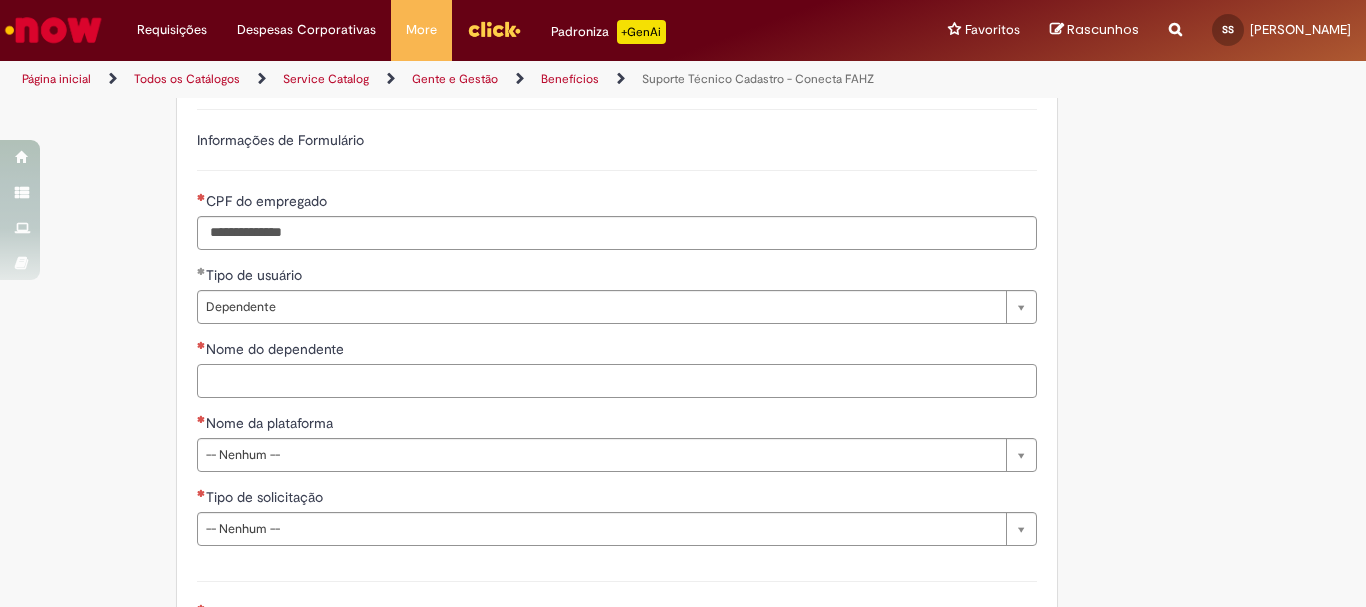 click on "Nome do dependente" at bounding box center (617, 381) 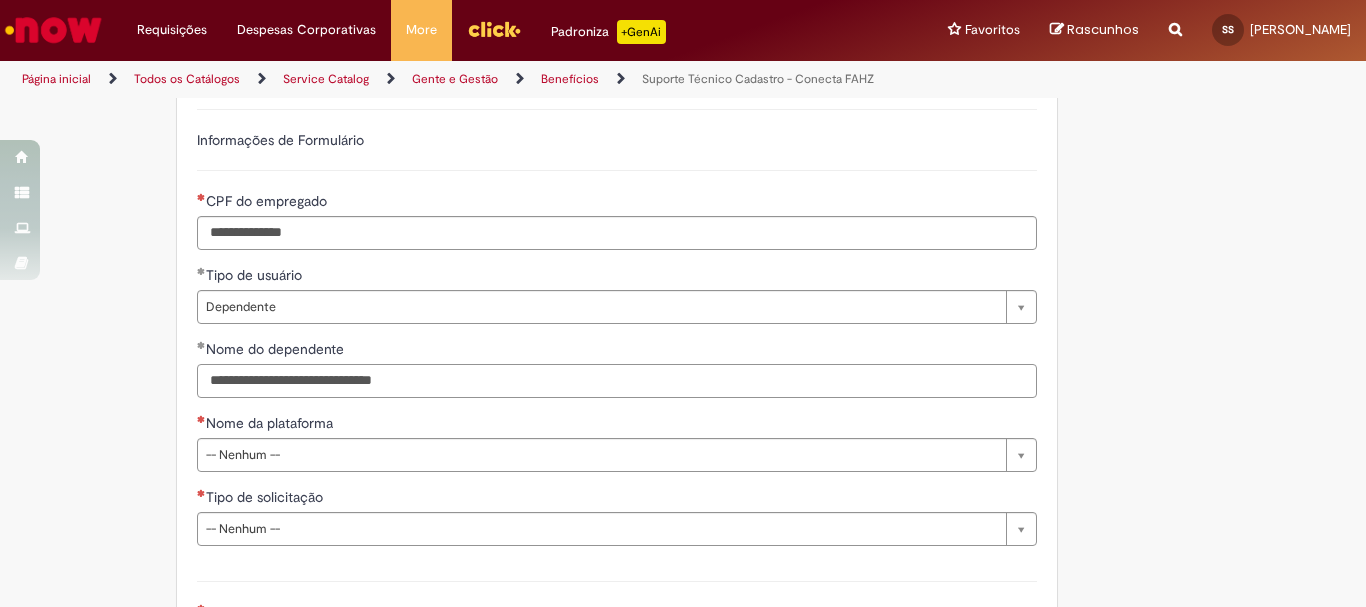 type on "**********" 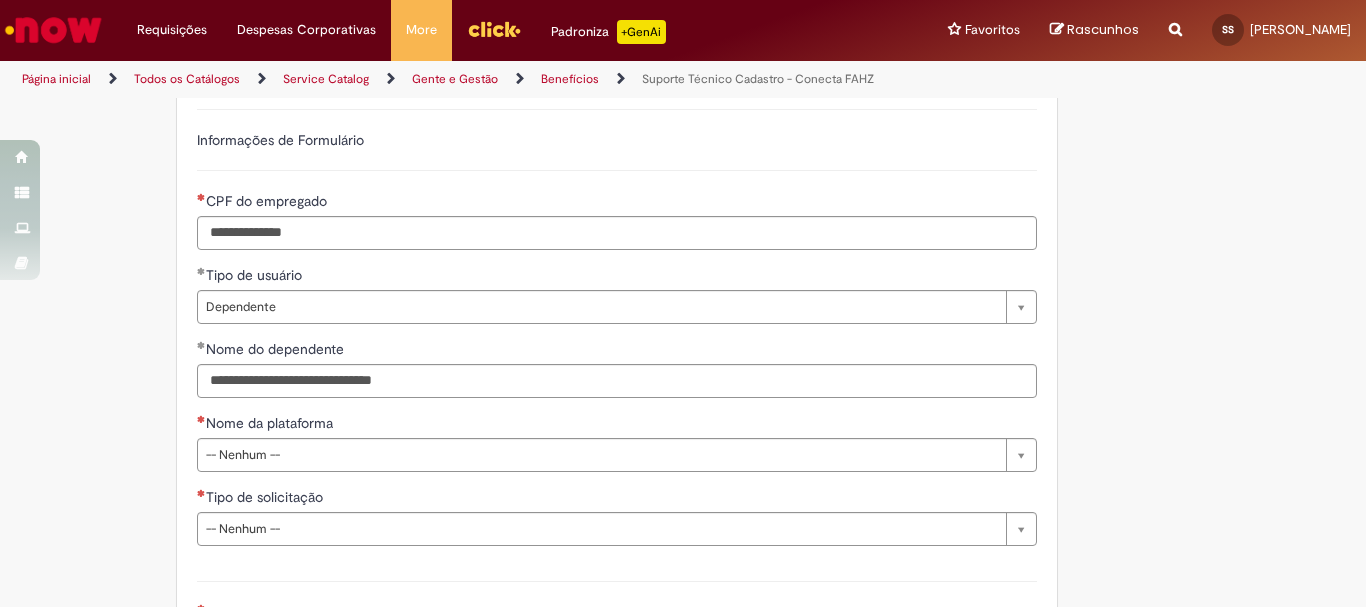click on "Nome da plataforma" at bounding box center (617, 425) 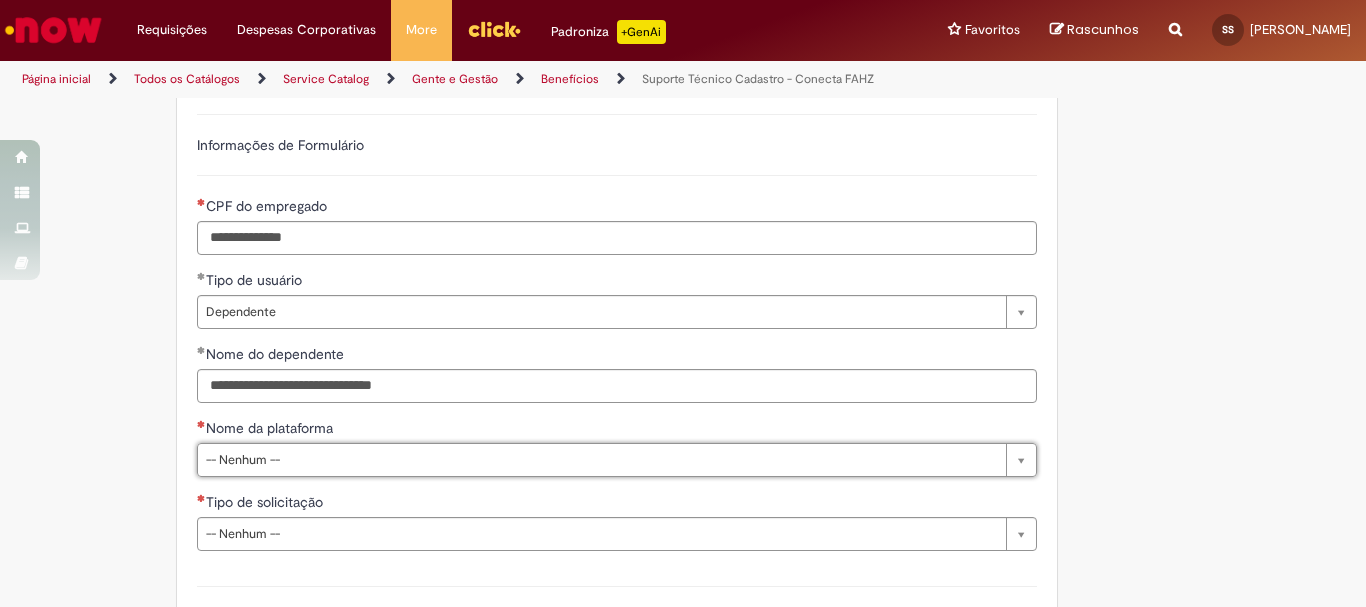 scroll, scrollTop: 0, scrollLeft: 0, axis: both 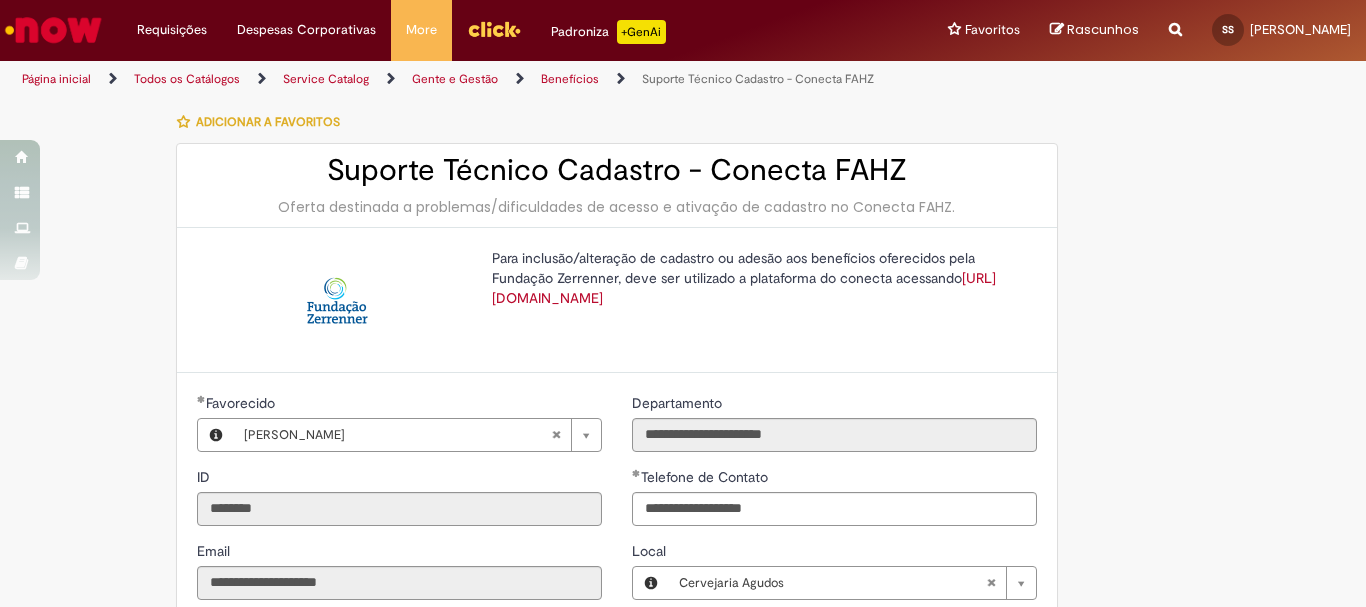 drag, startPoint x: 691, startPoint y: 301, endPoint x: 408, endPoint y: 311, distance: 283.17664 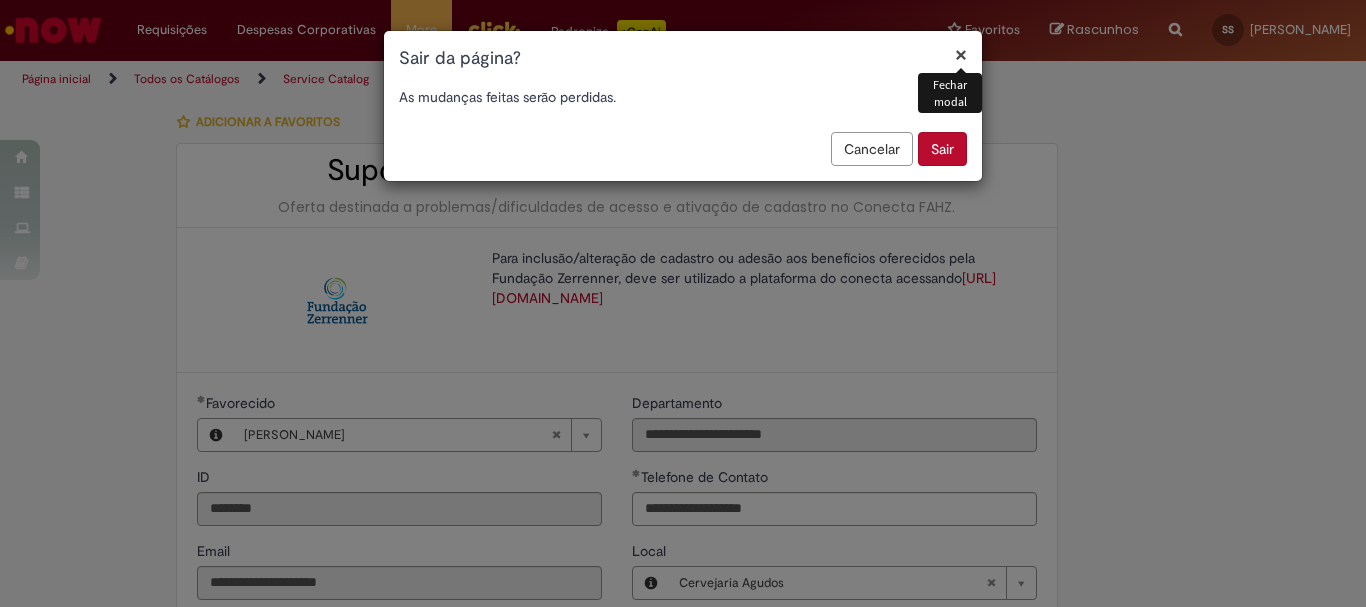 click on "Sair" at bounding box center (942, 149) 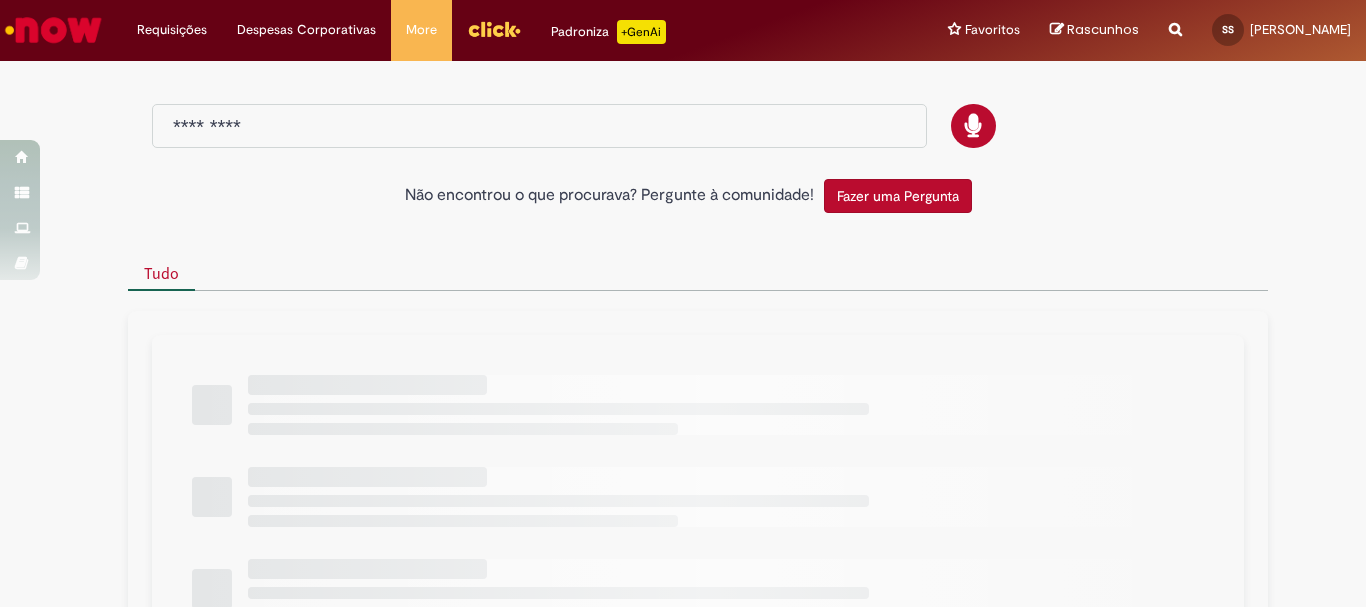 scroll, scrollTop: 0, scrollLeft: 0, axis: both 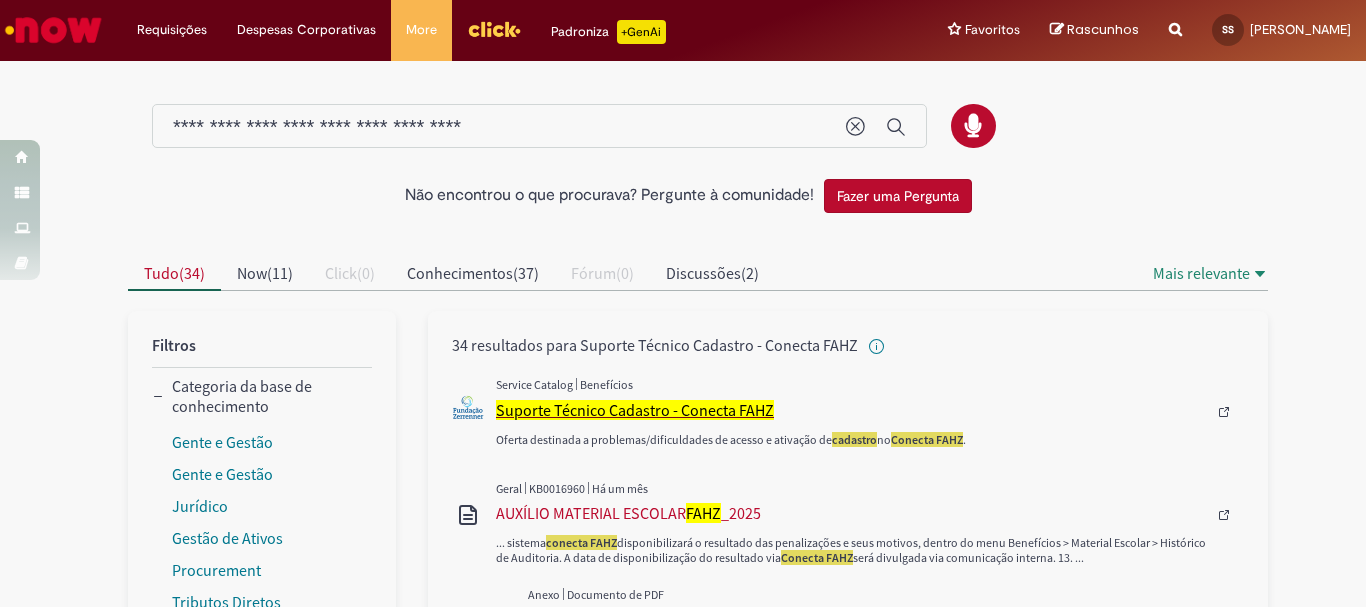 click on "Suporte Técnico Cadastro - Conecta FAHZ" at bounding box center (635, 410) 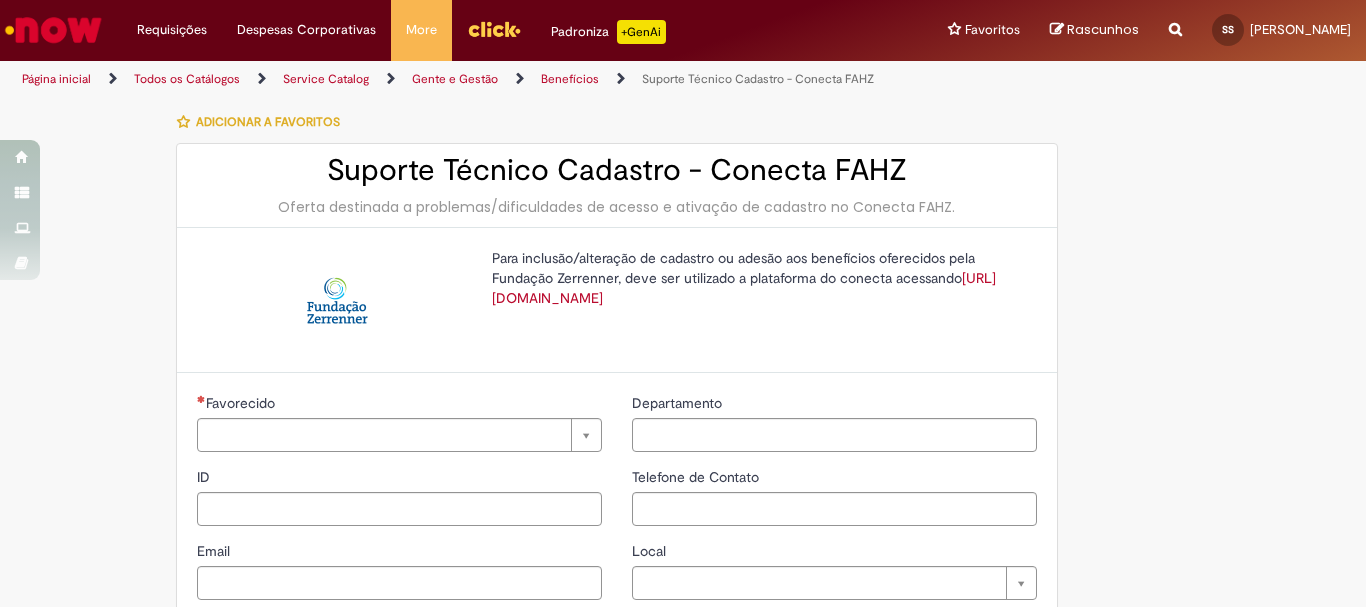 type on "********" 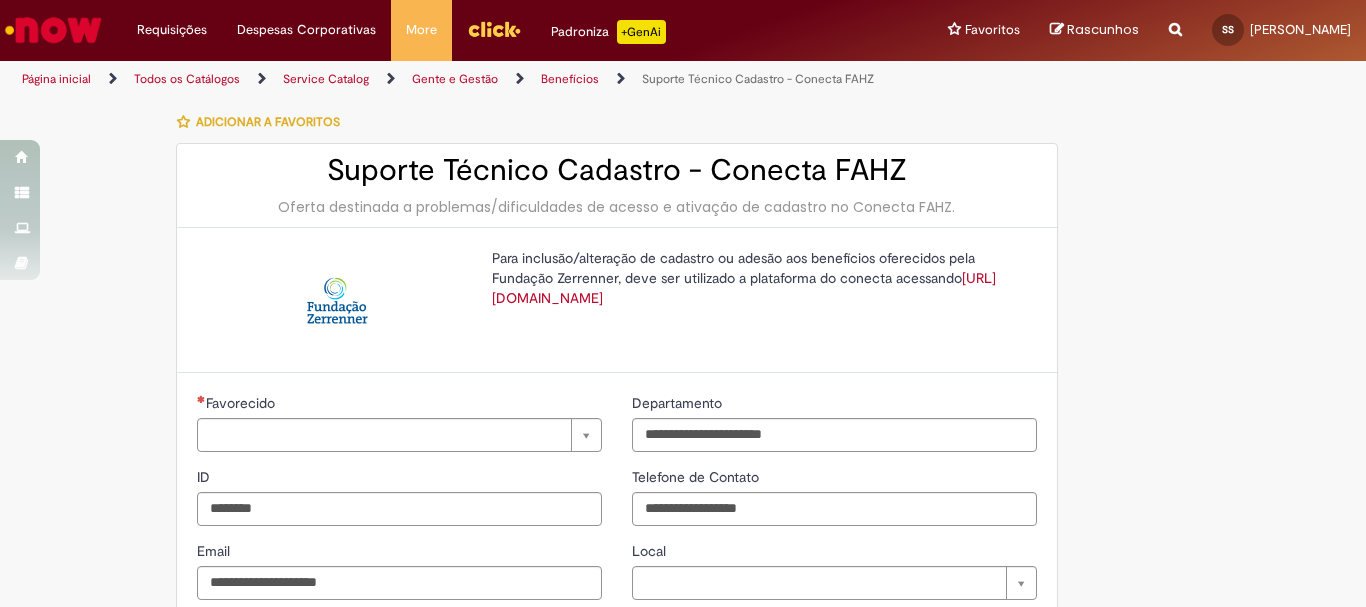 type on "**********" 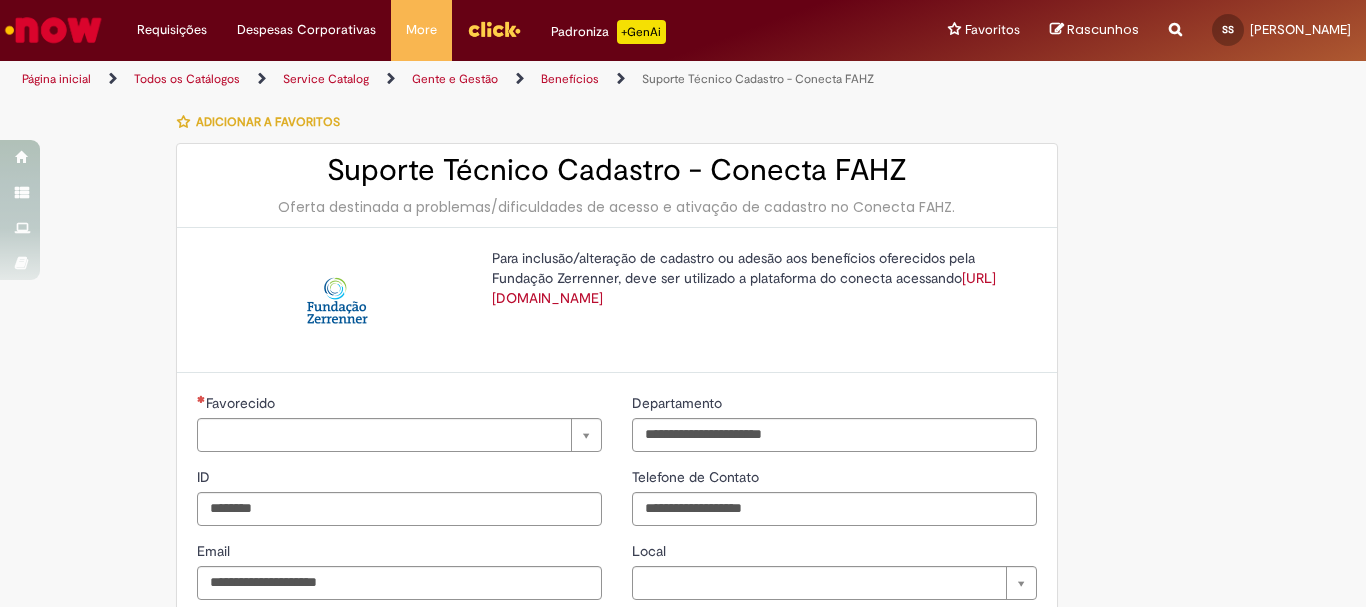 type on "**********" 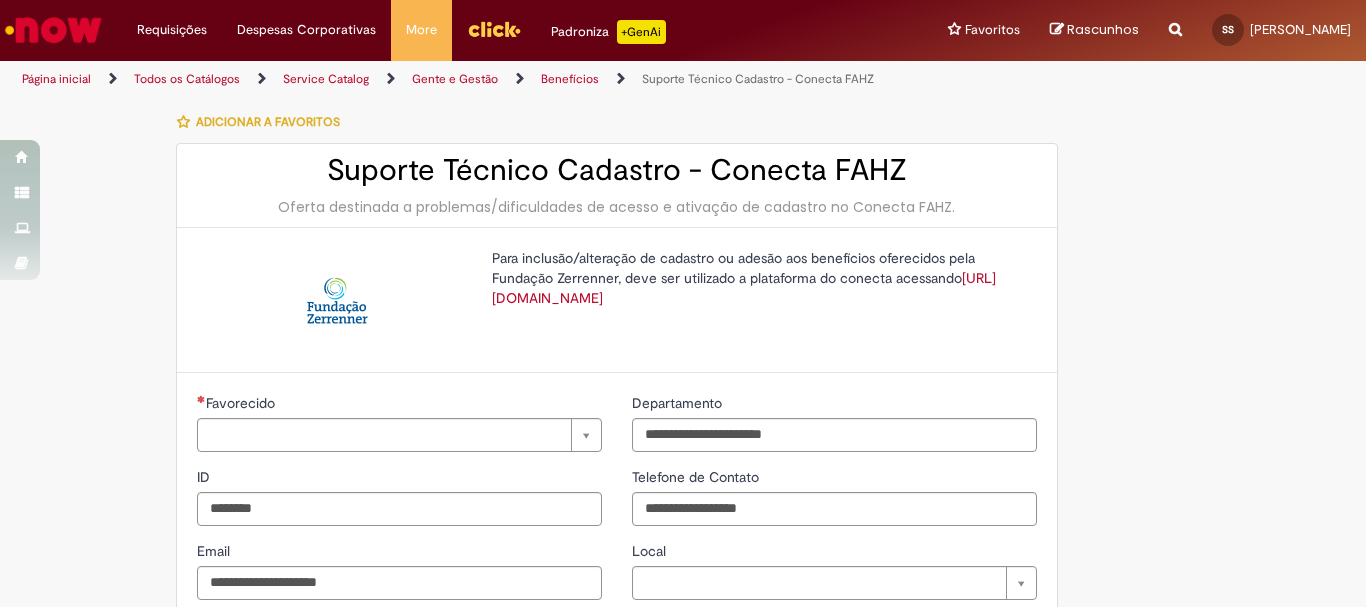 type on "**********" 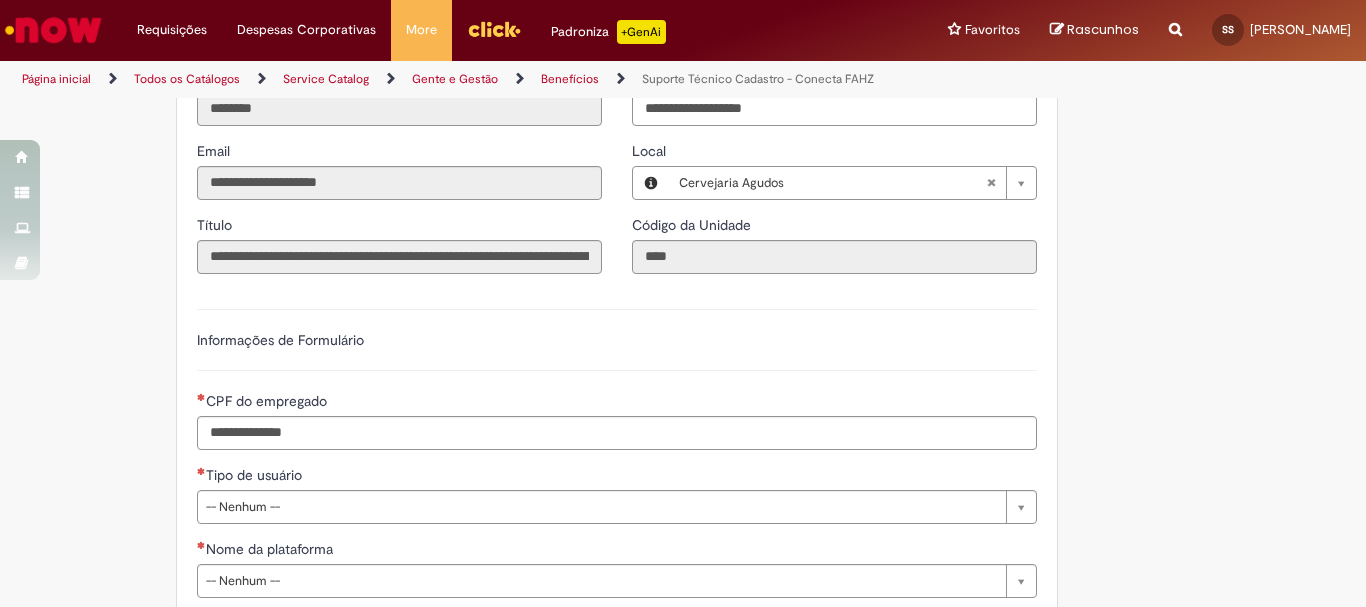 scroll, scrollTop: 600, scrollLeft: 0, axis: vertical 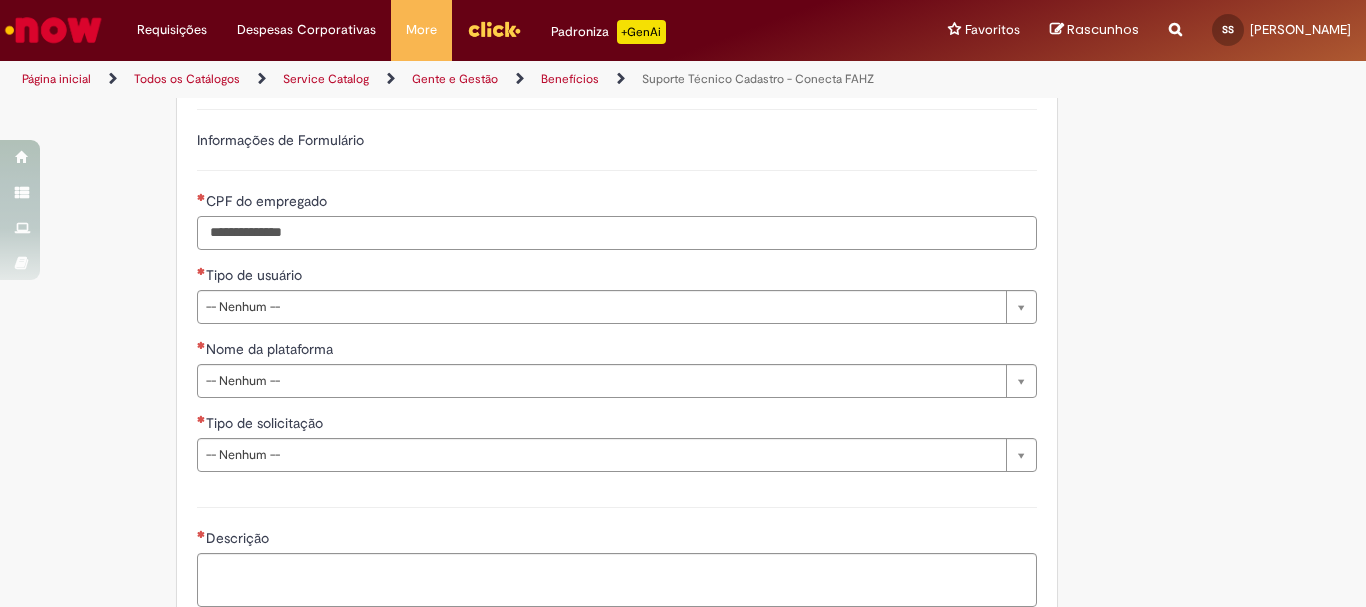 click on "CPF do empregado" at bounding box center [617, 233] 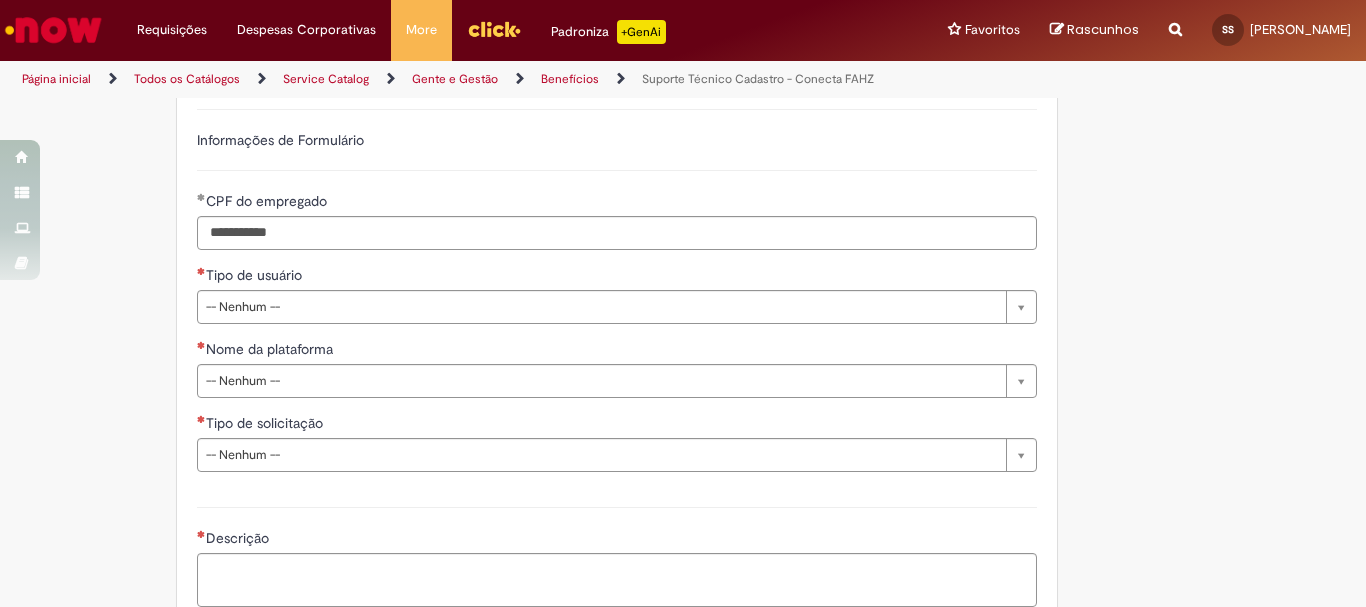 type on "**********" 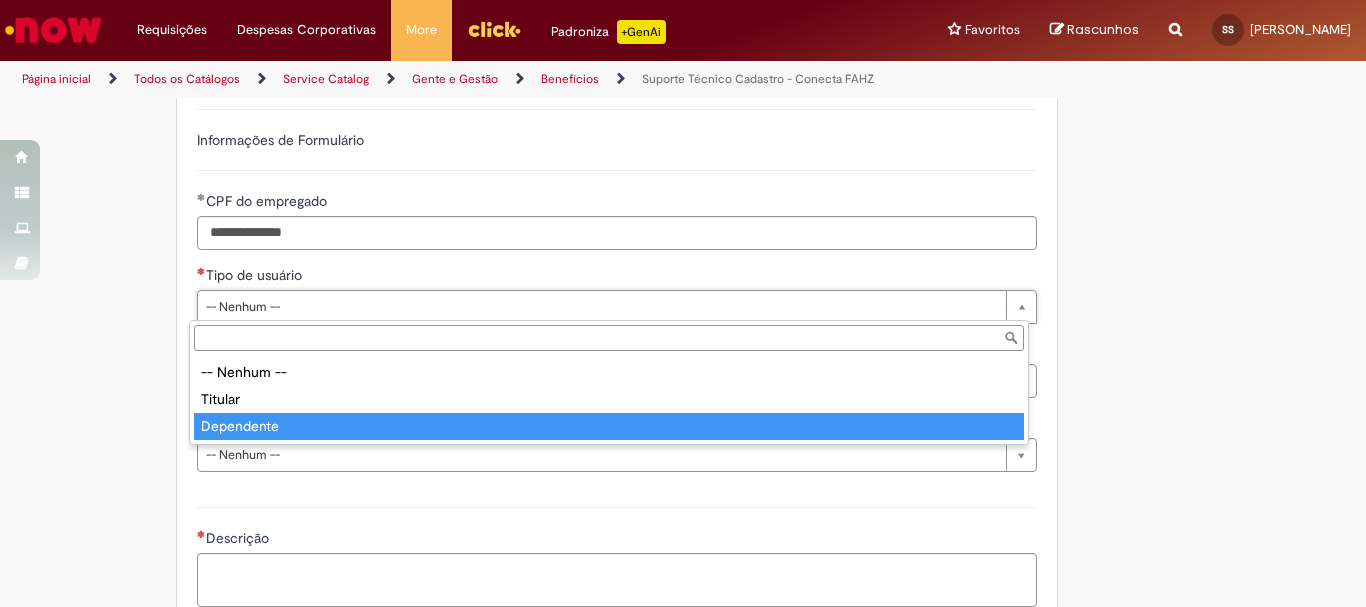 type on "**********" 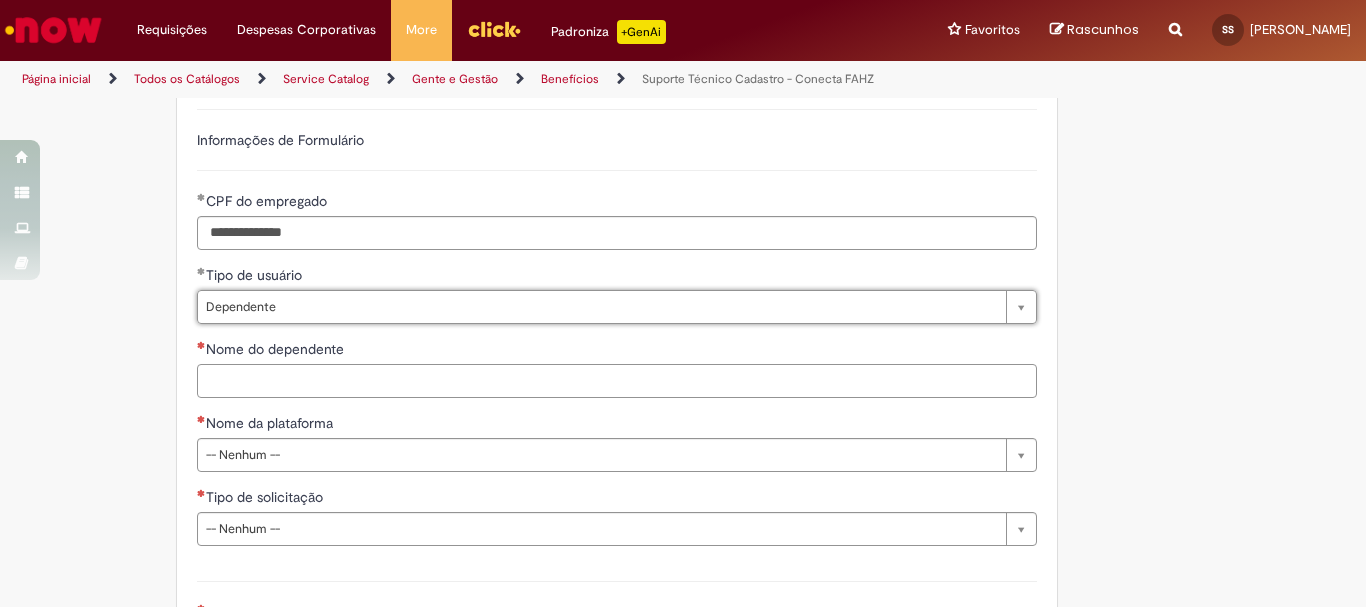 click on "Nome do dependente" at bounding box center (617, 381) 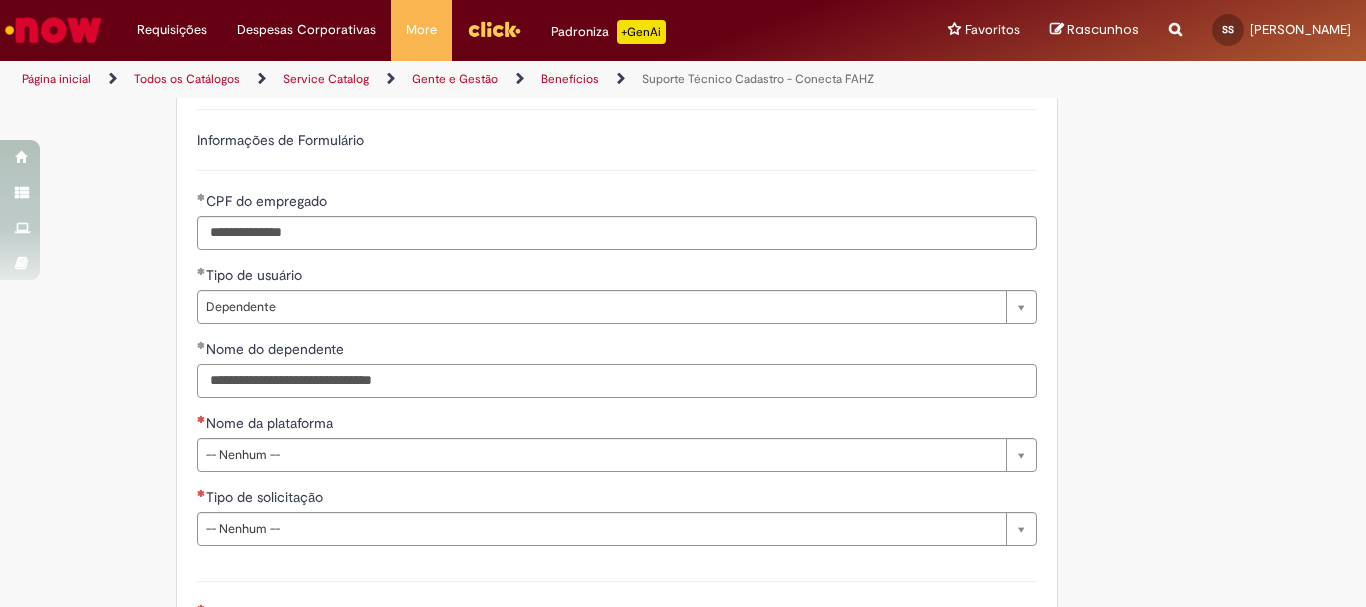 type on "**********" 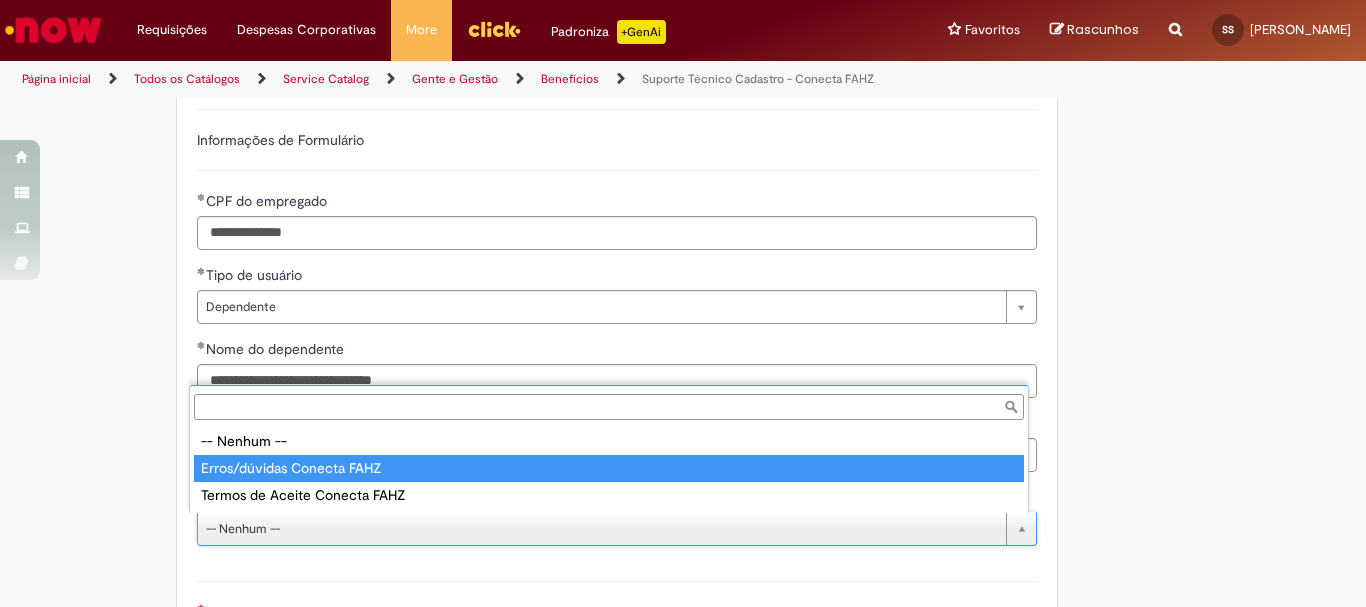type on "**********" 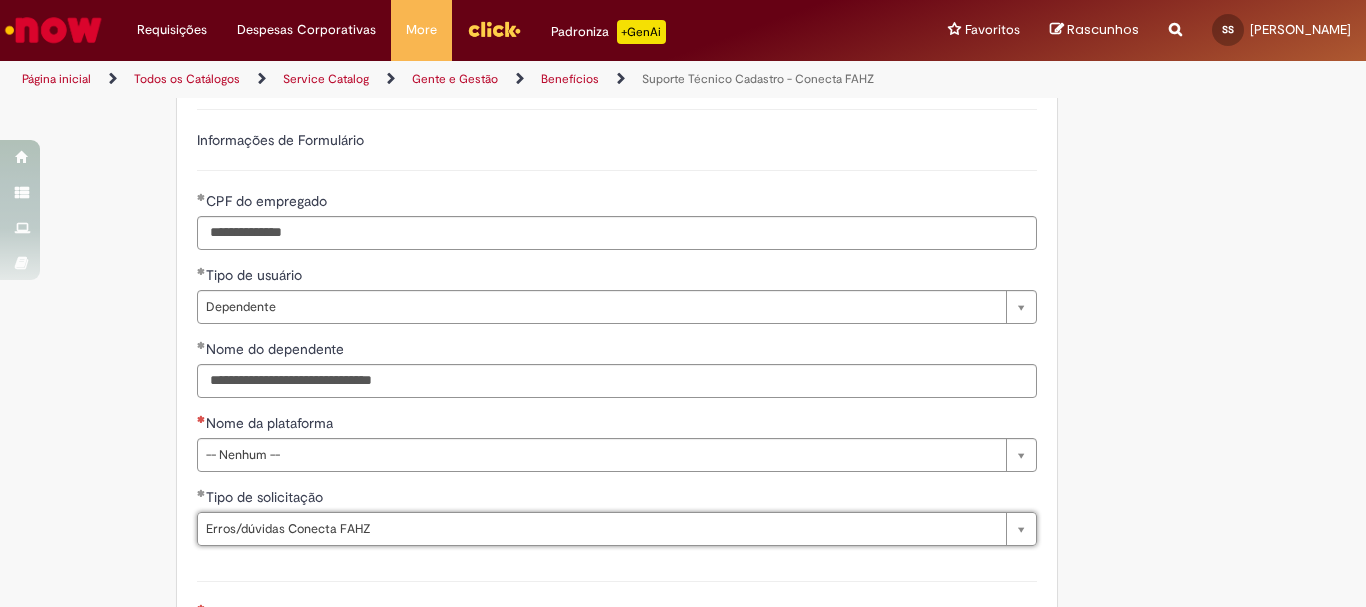 scroll, scrollTop: 800, scrollLeft: 0, axis: vertical 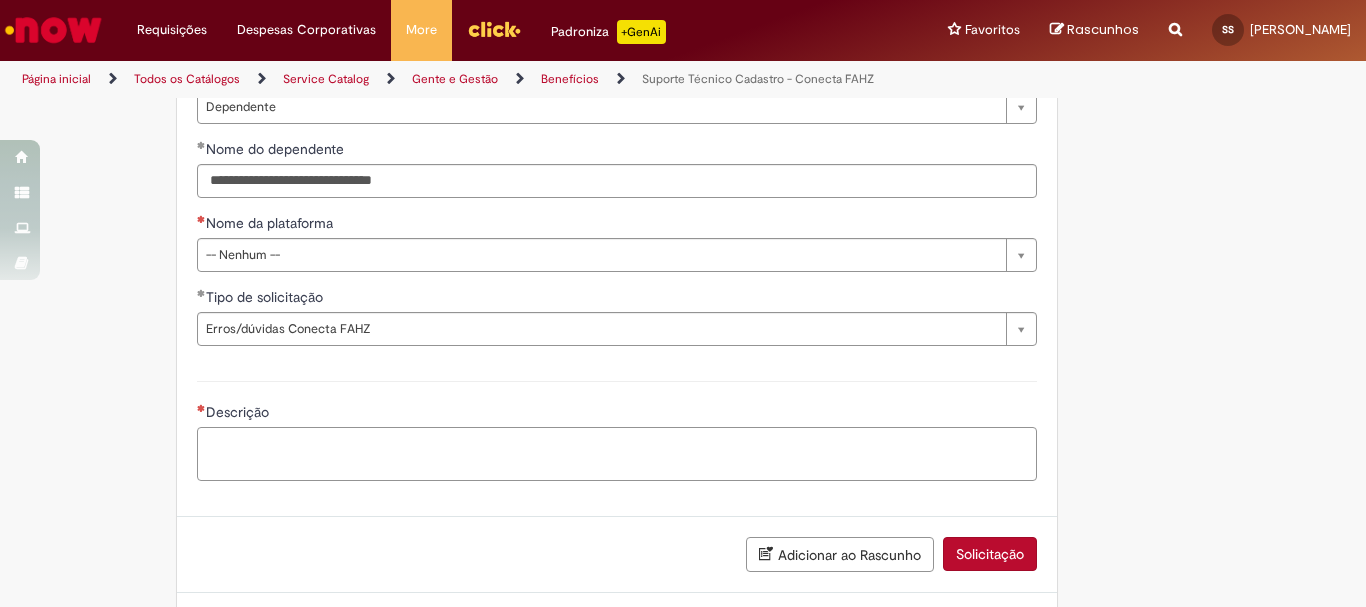 click on "Descrição" at bounding box center [617, 454] 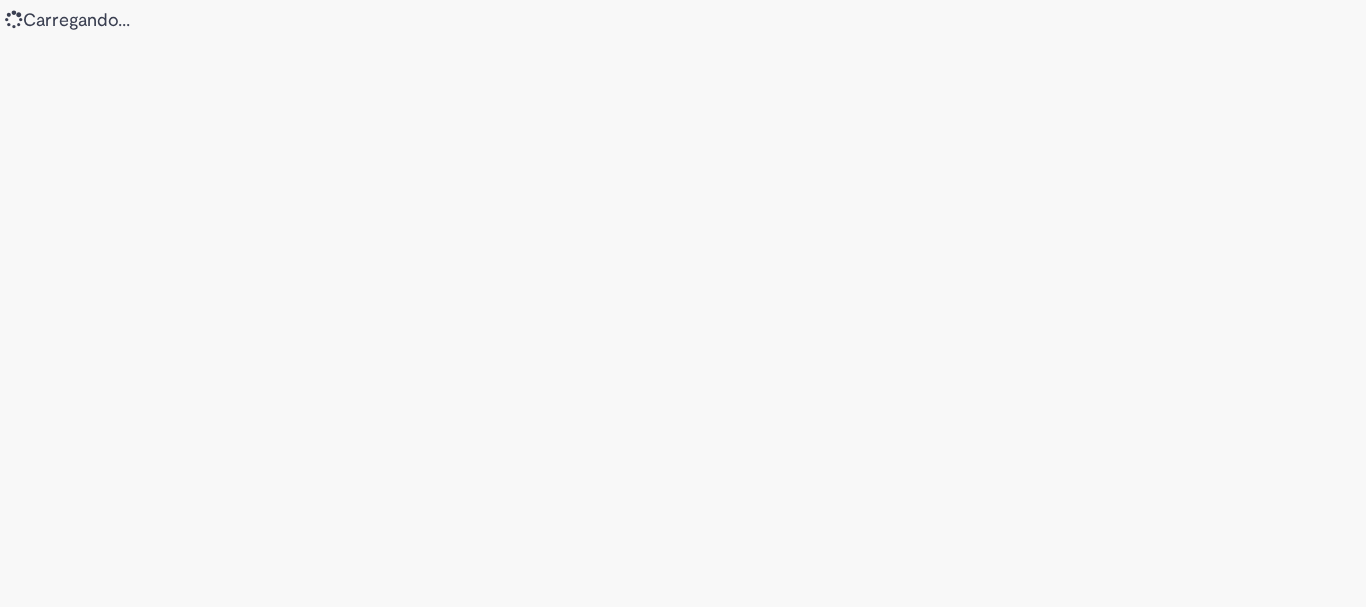 scroll, scrollTop: 0, scrollLeft: 0, axis: both 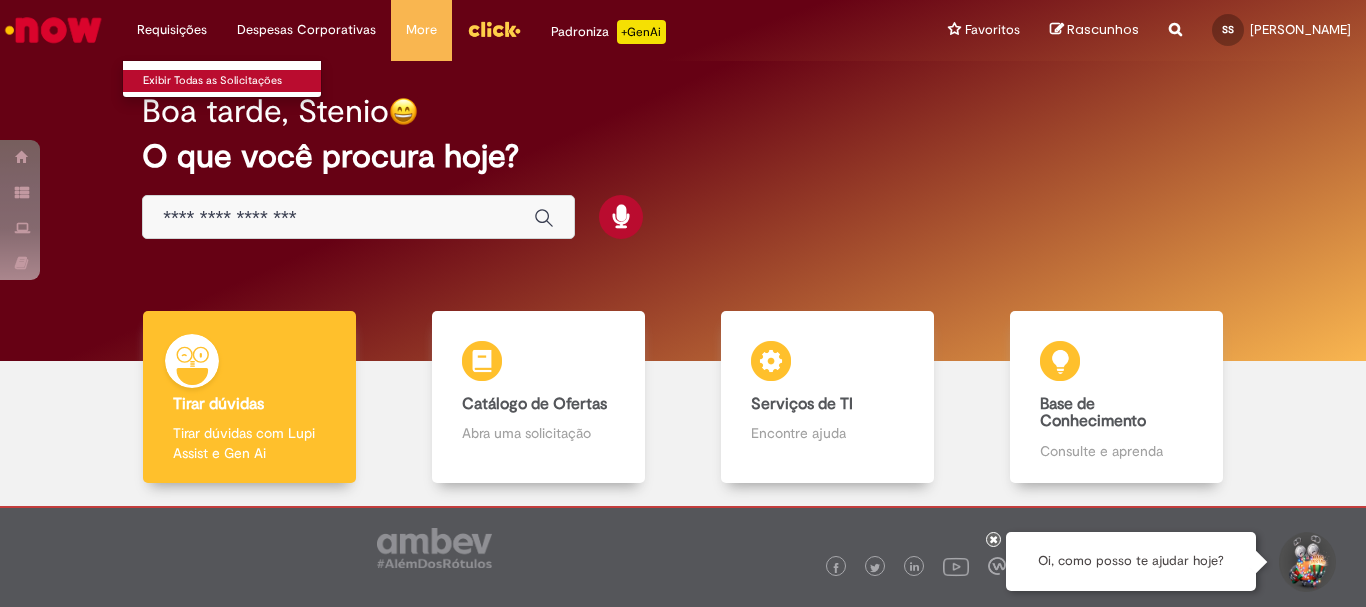click on "Exibir Todas as Solicitações" at bounding box center [233, 81] 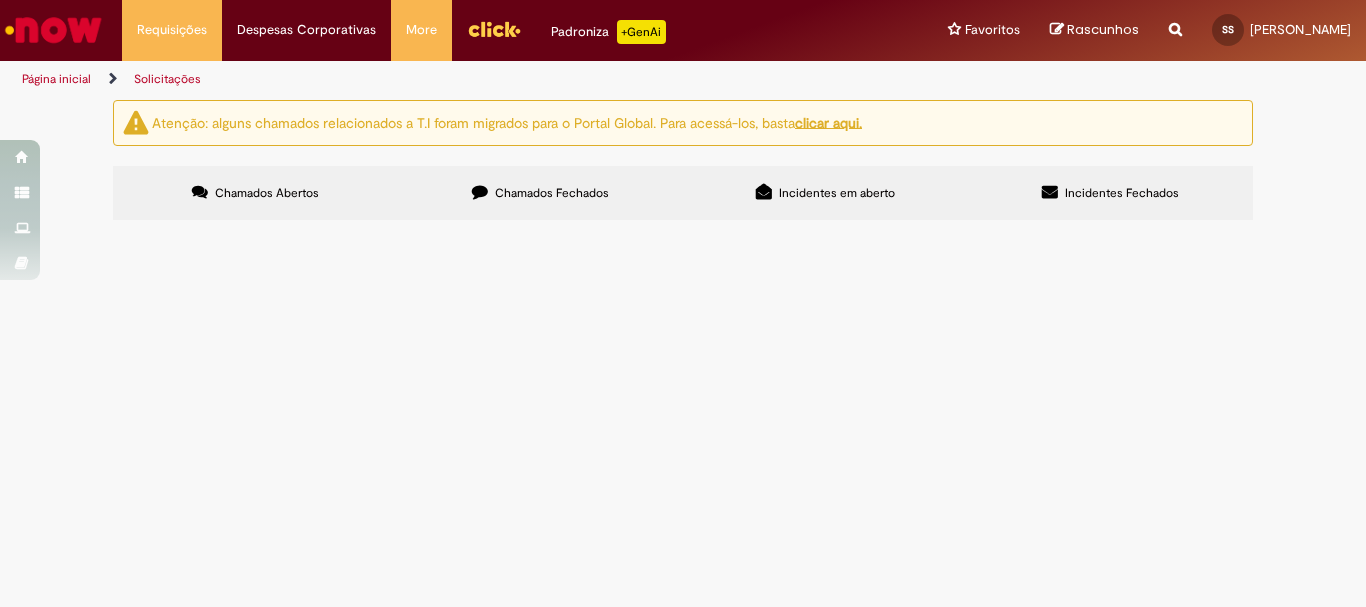 click on "Chamados Fechados" at bounding box center [552, 193] 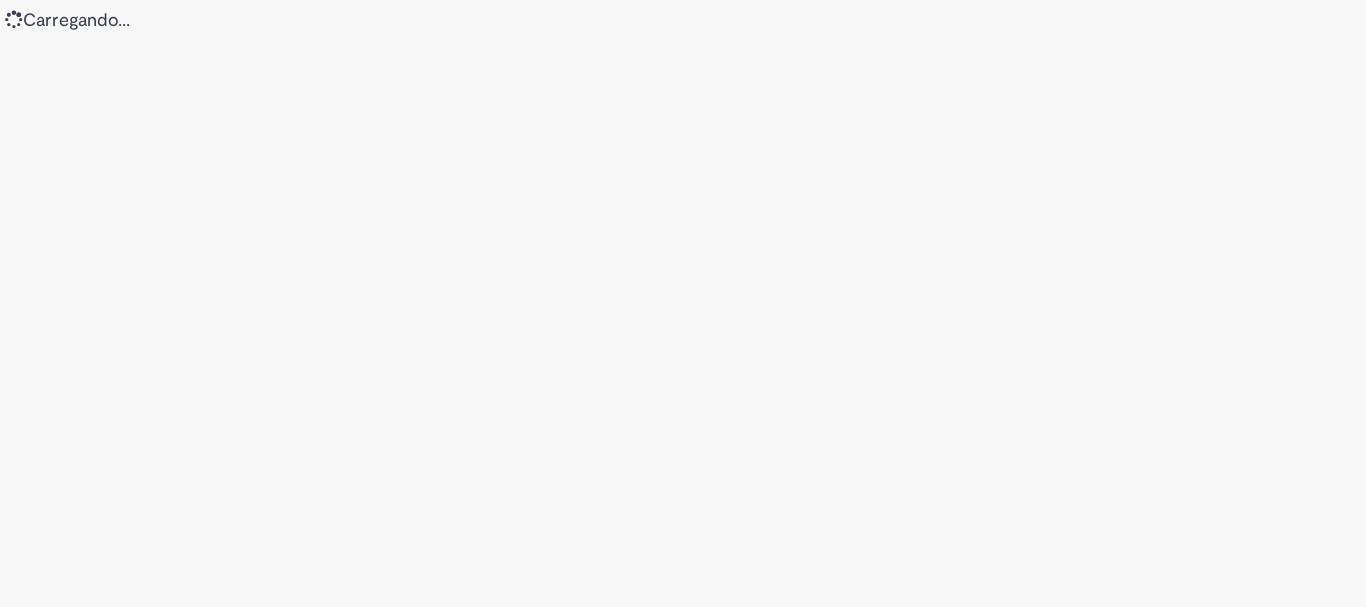 scroll, scrollTop: 0, scrollLeft: 0, axis: both 